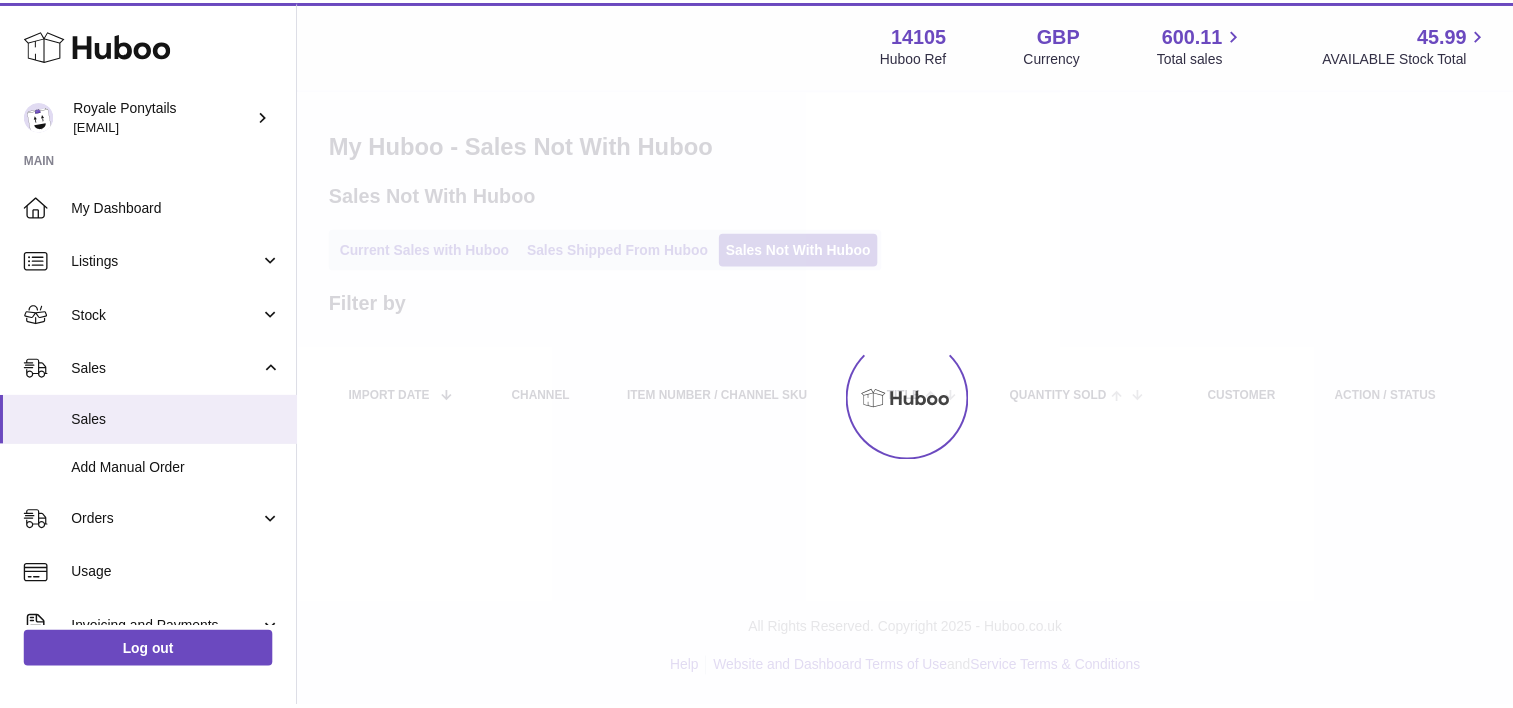 scroll, scrollTop: 0, scrollLeft: 0, axis: both 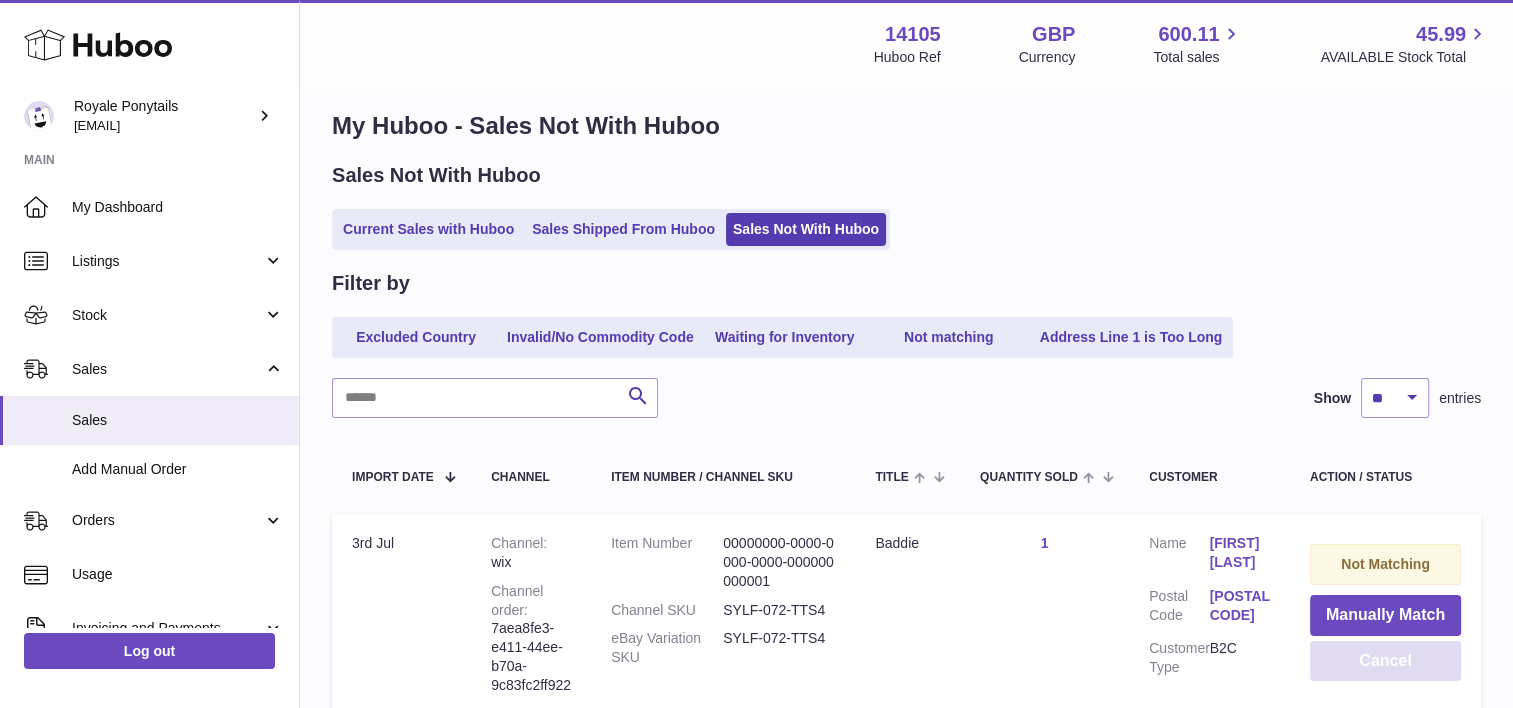 click on "Cancel" at bounding box center (1385, 661) 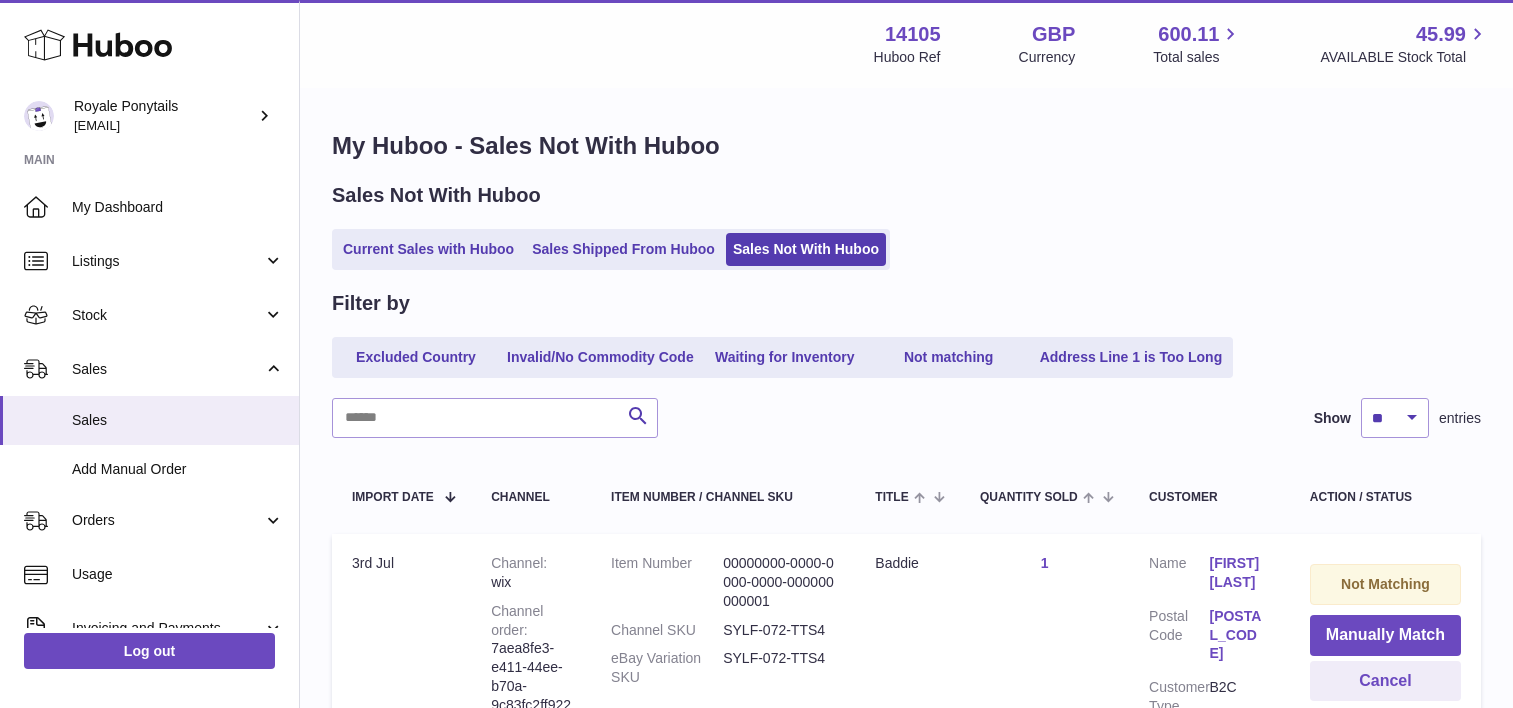 scroll, scrollTop: 20, scrollLeft: 0, axis: vertical 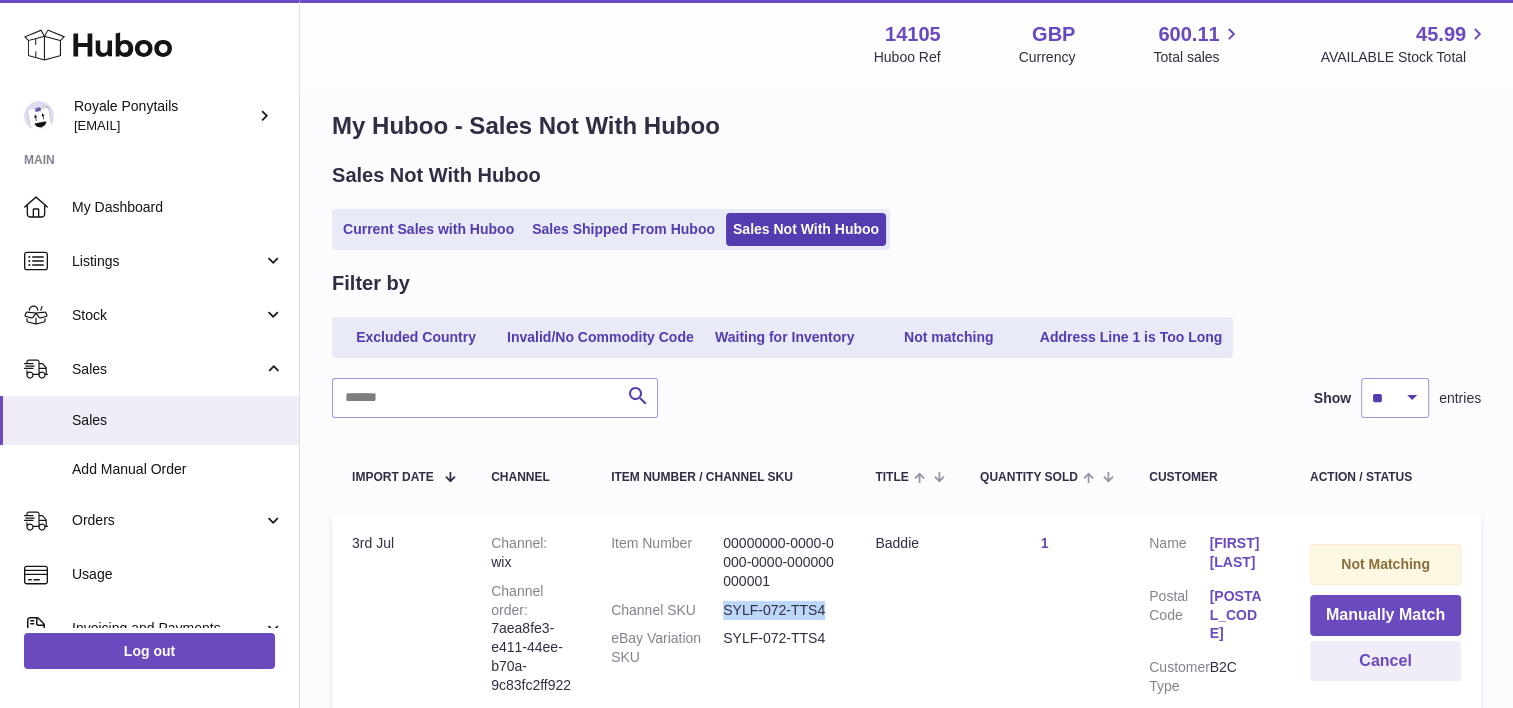 drag, startPoint x: 840, startPoint y: 611, endPoint x: 727, endPoint y: 603, distance: 113.28283 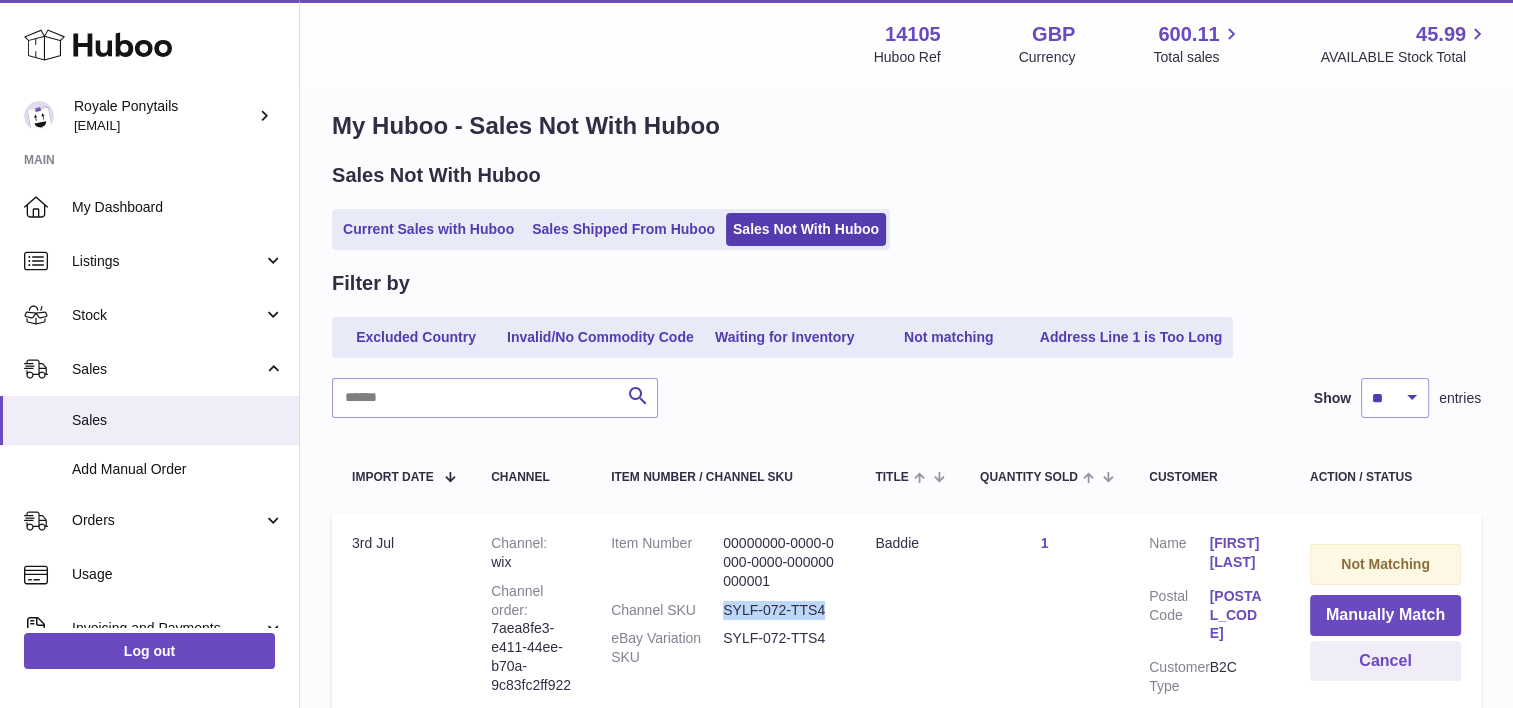 click on "Item Number   00000000-0000-0000-0000-000000000001   Channel SKU   SYLF-072-TTS4    eBay Variation SKU   SYLF-072-TTS4" at bounding box center [723, 622] 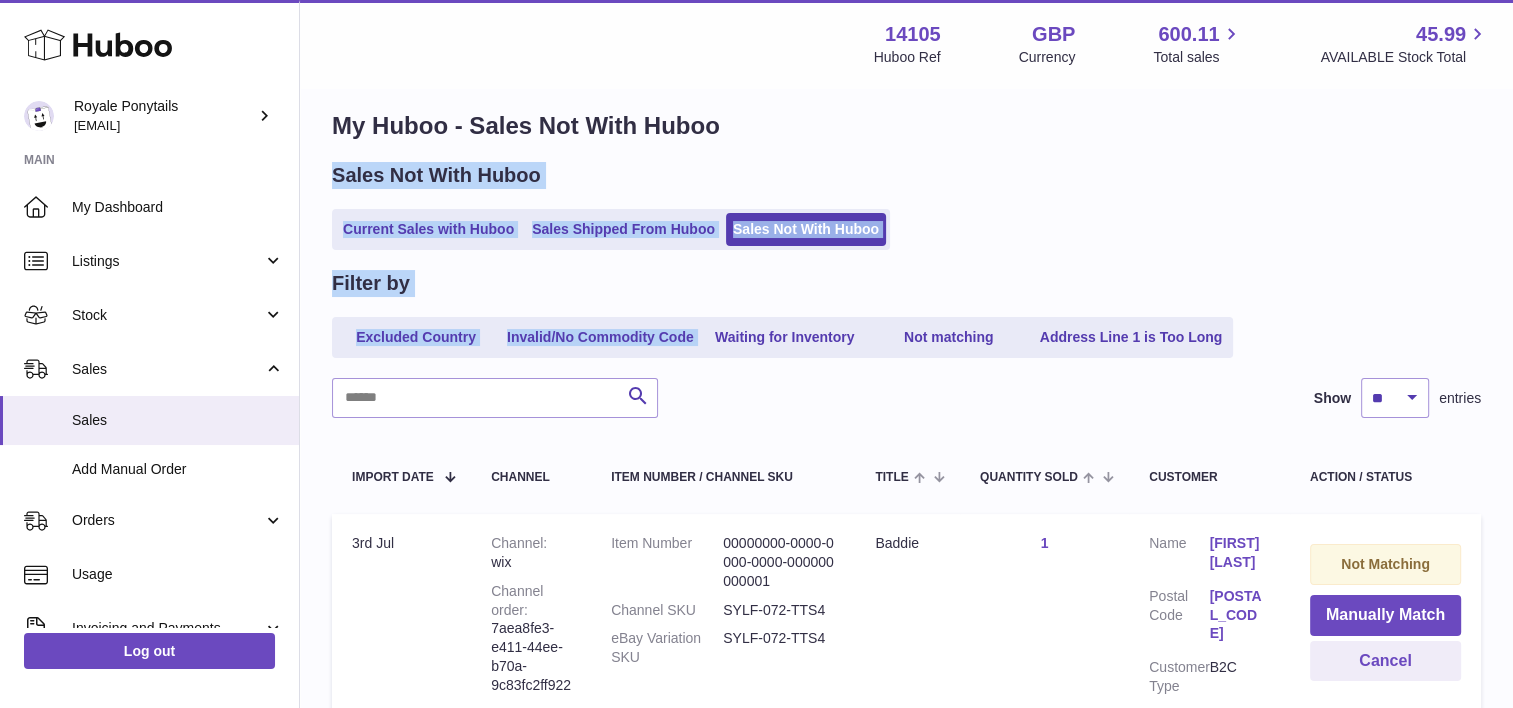 scroll, scrollTop: 0, scrollLeft: 0, axis: both 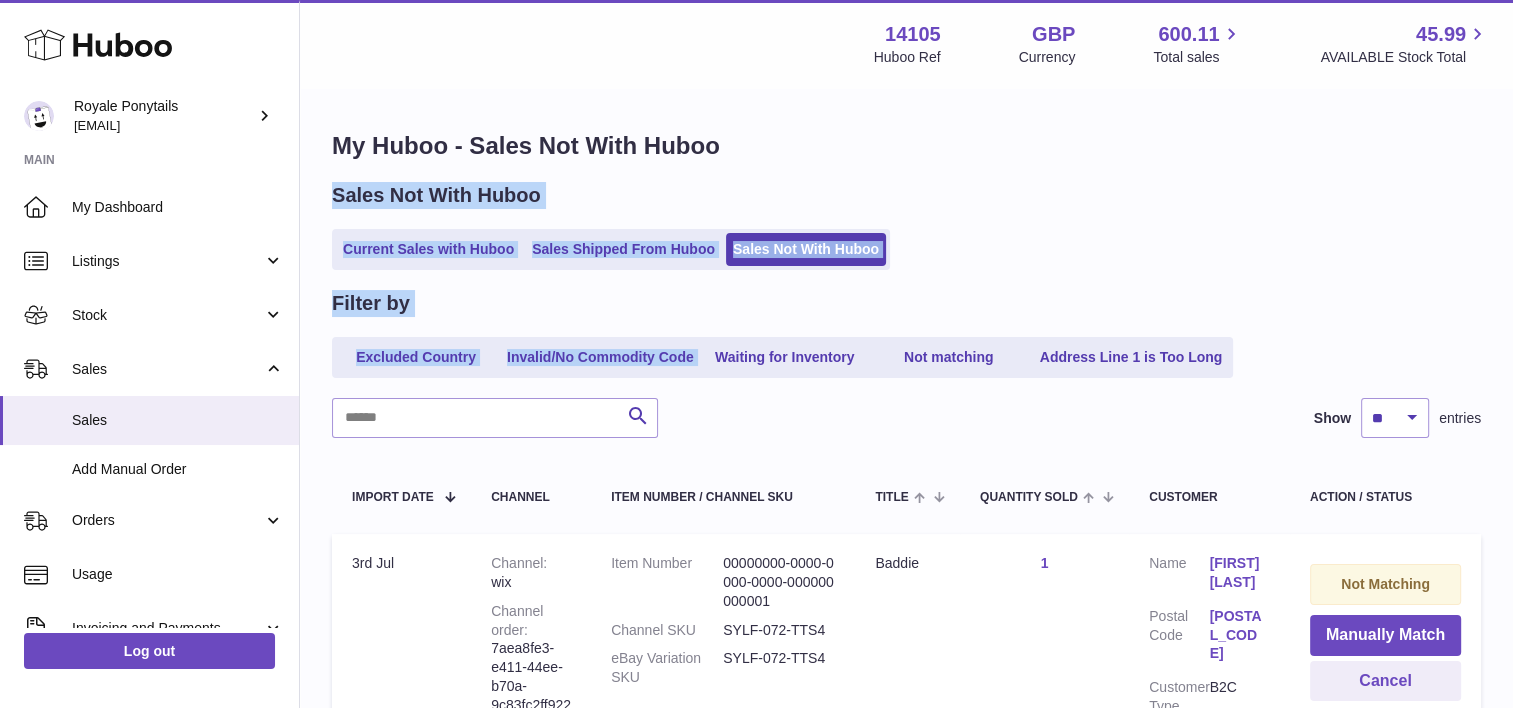 drag, startPoint x: 718, startPoint y: 310, endPoint x: 1208, endPoint y: -101, distance: 639.5475 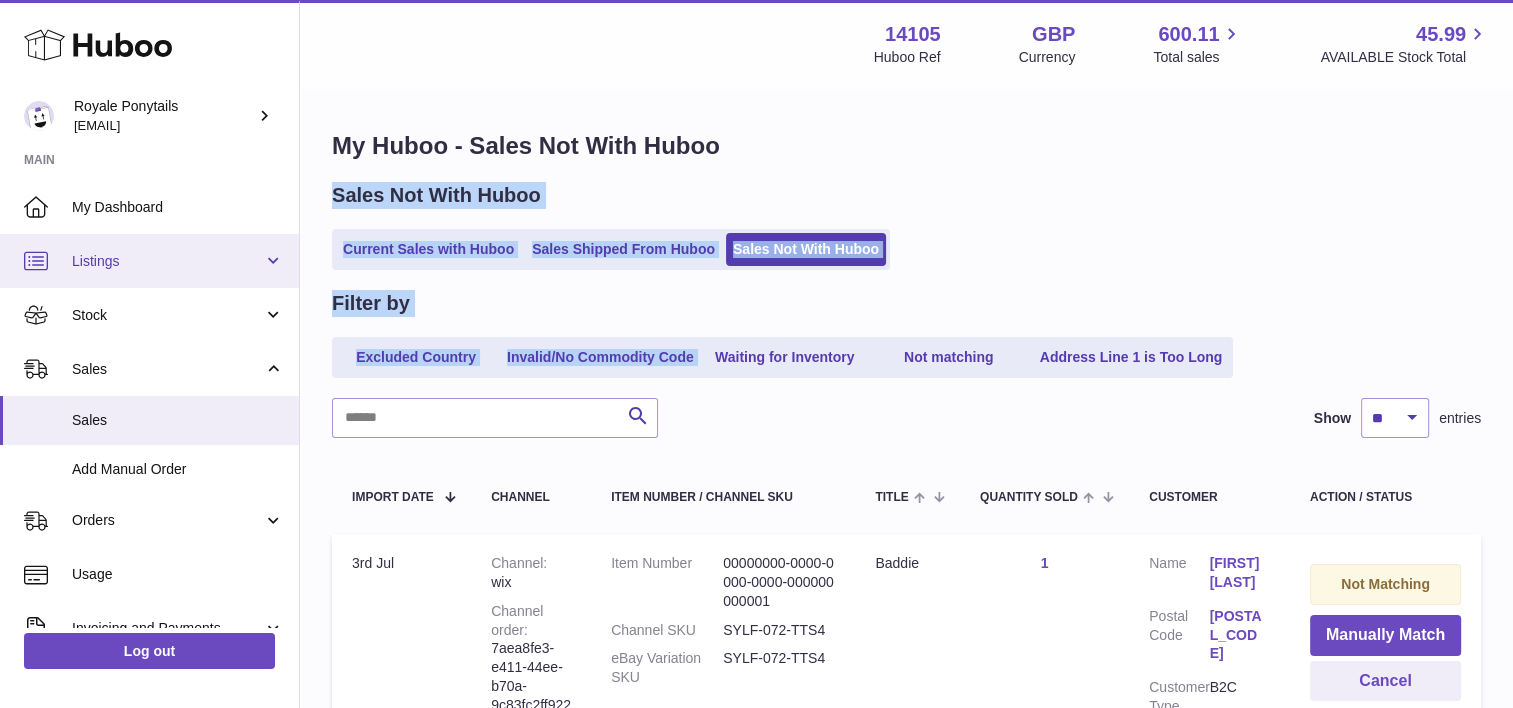 click on "Listings" at bounding box center (167, 261) 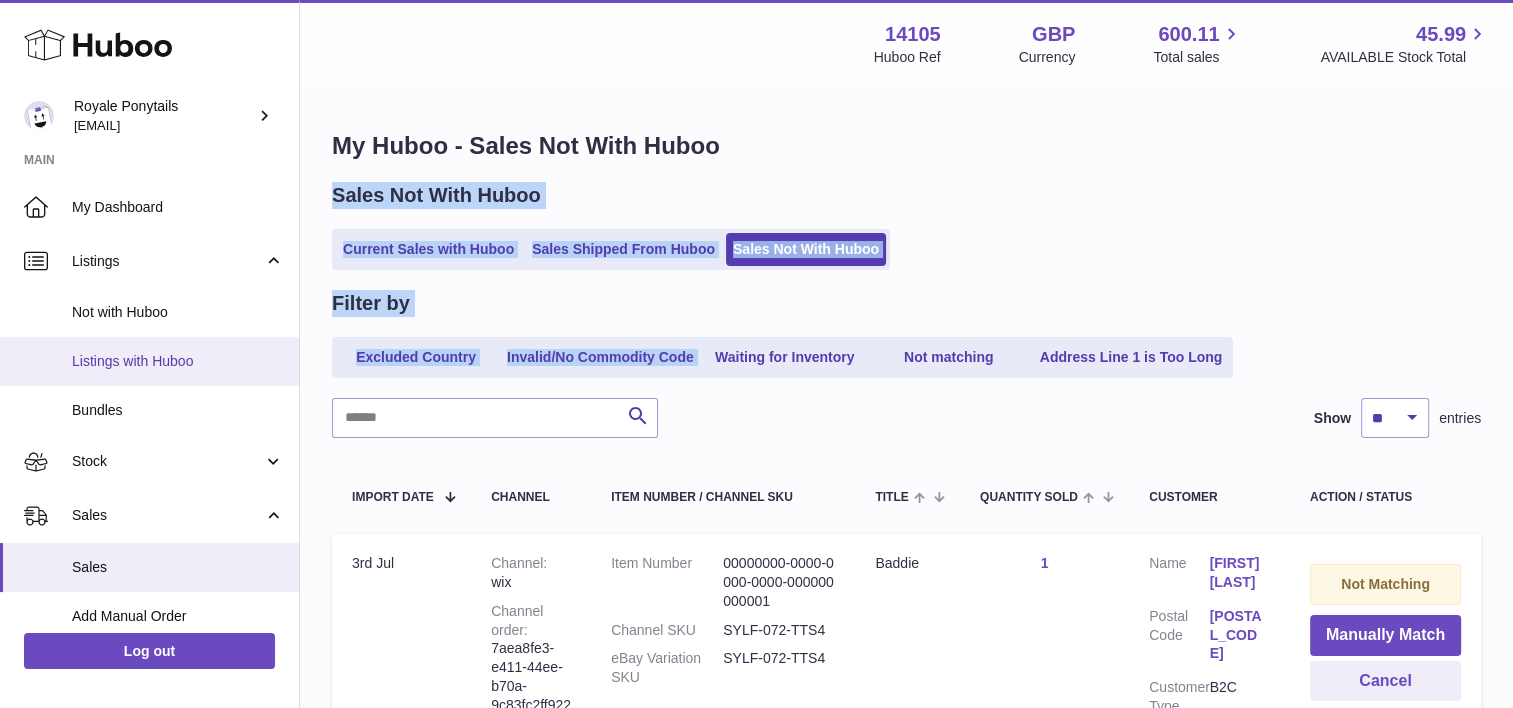 click on "Listings with Huboo" at bounding box center (178, 361) 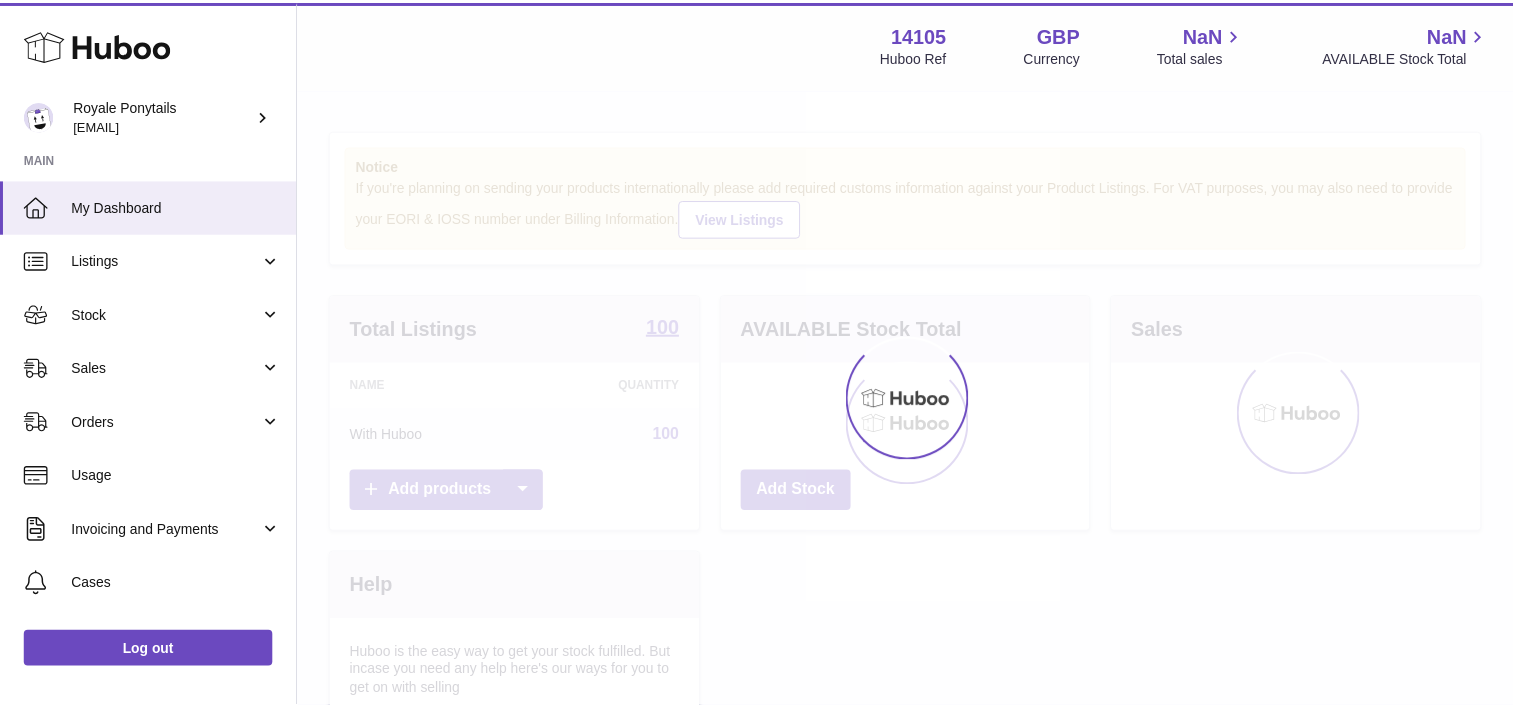 scroll, scrollTop: 0, scrollLeft: 0, axis: both 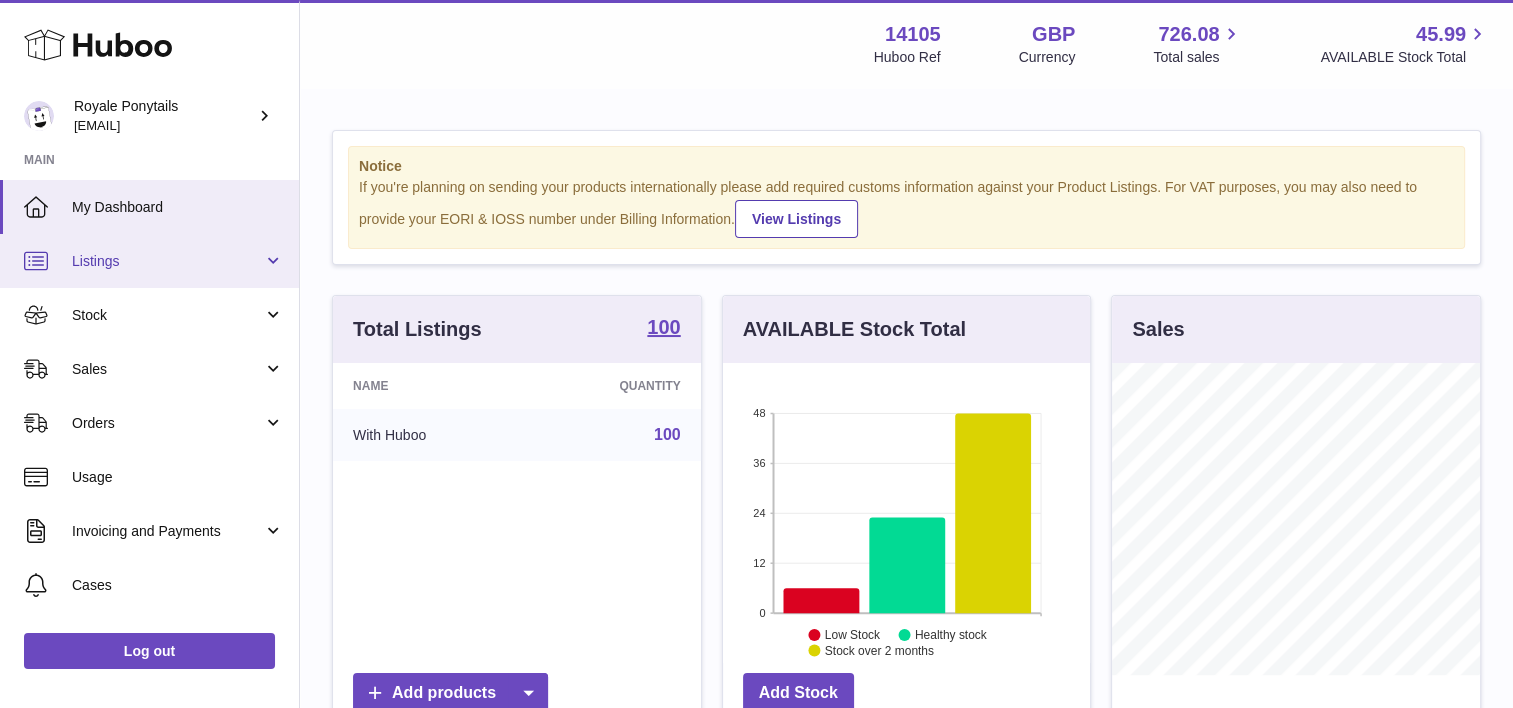 click on "Listings" at bounding box center (167, 261) 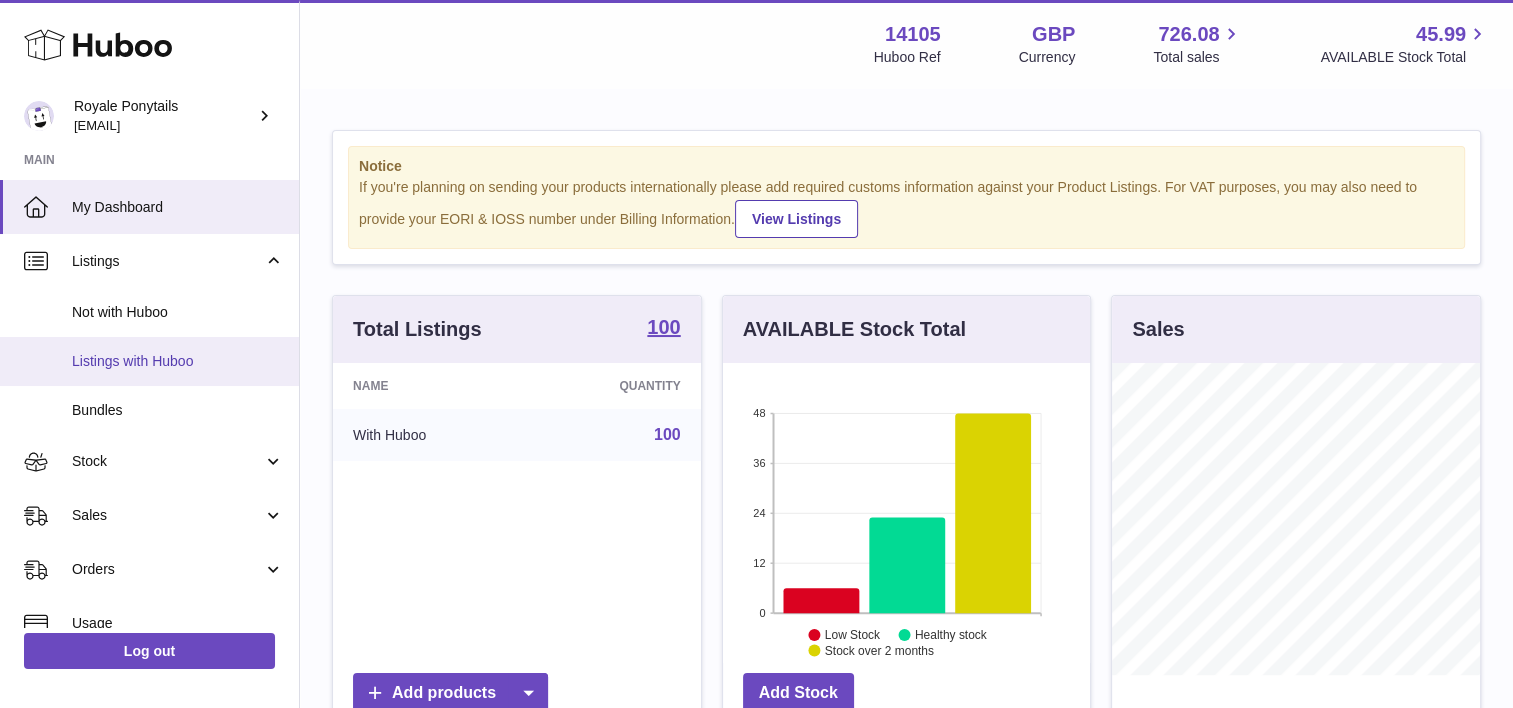 click on "Listings with Huboo" at bounding box center [178, 361] 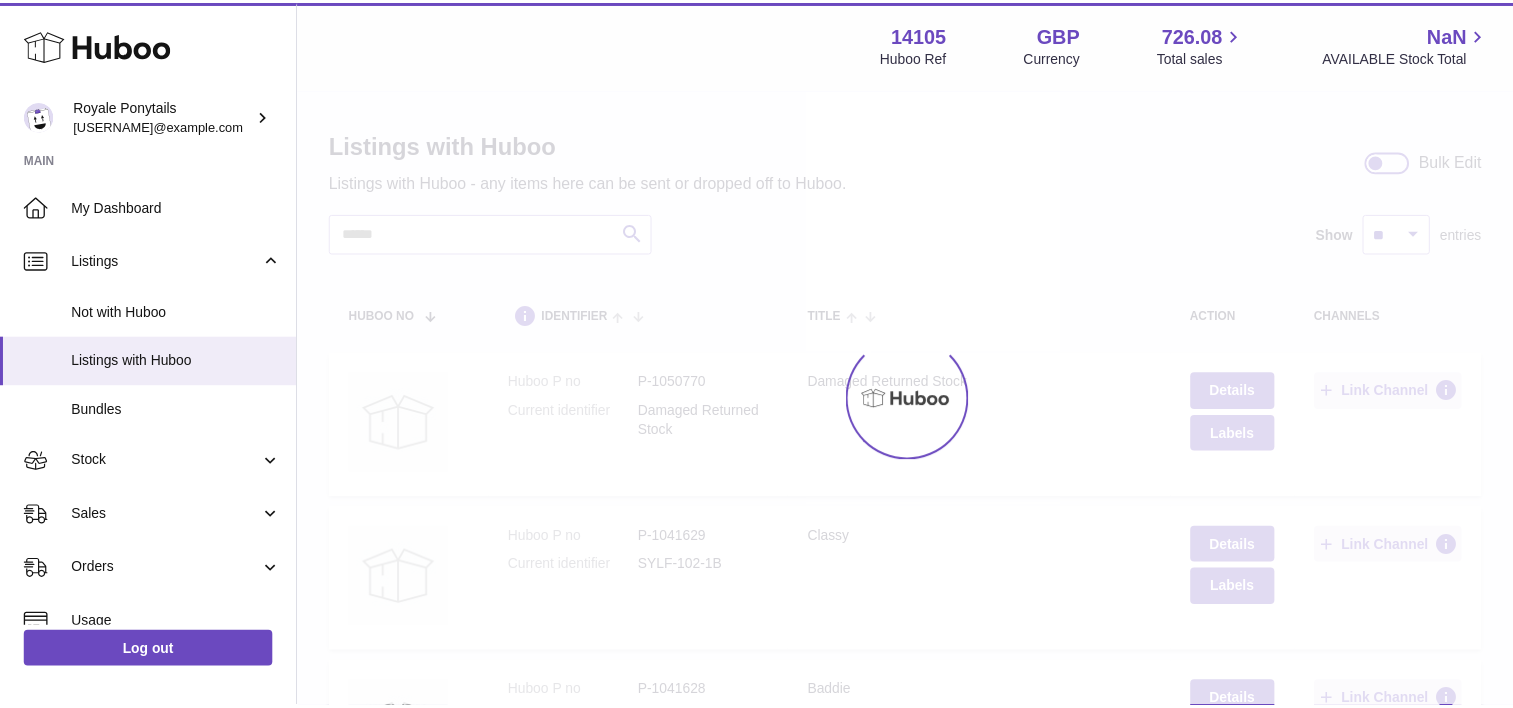 scroll, scrollTop: 0, scrollLeft: 0, axis: both 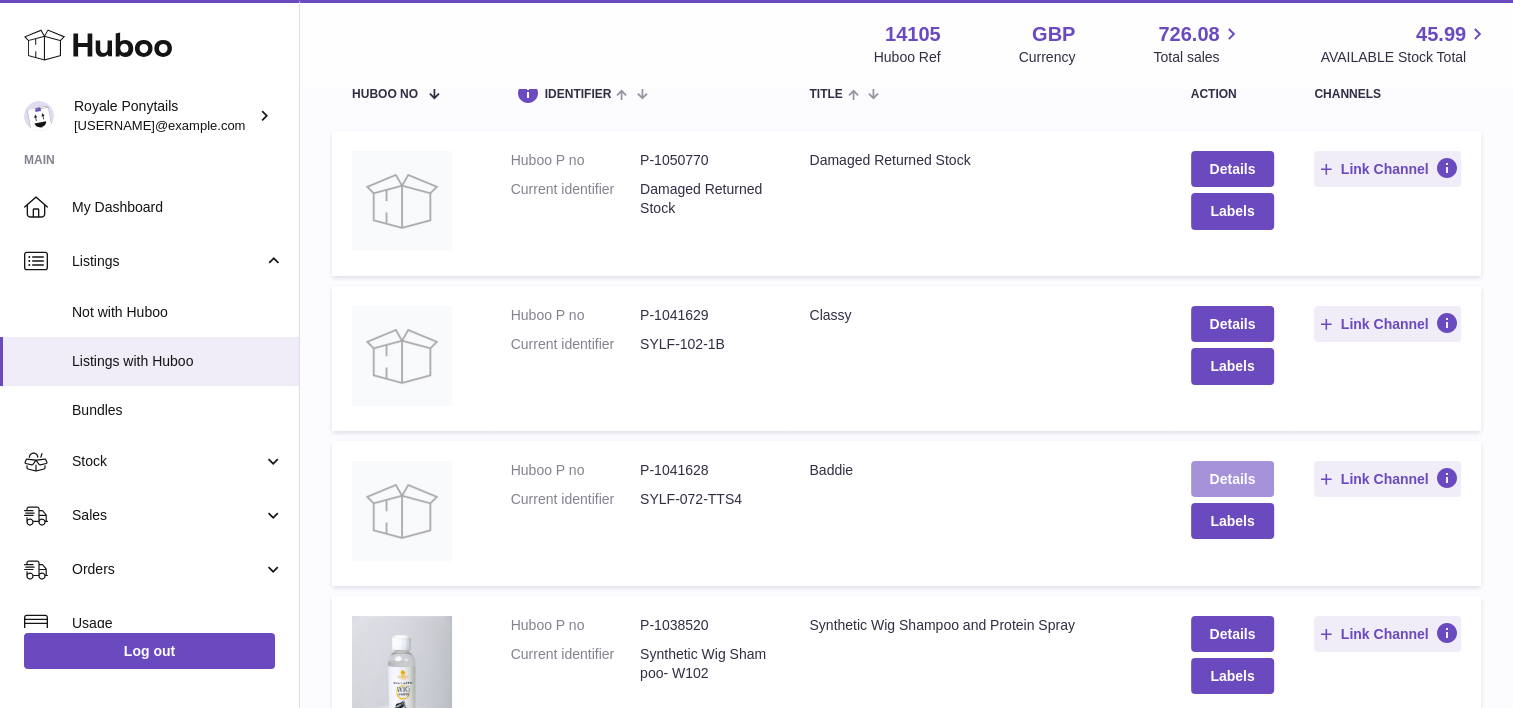 click on "Details" at bounding box center [1233, 479] 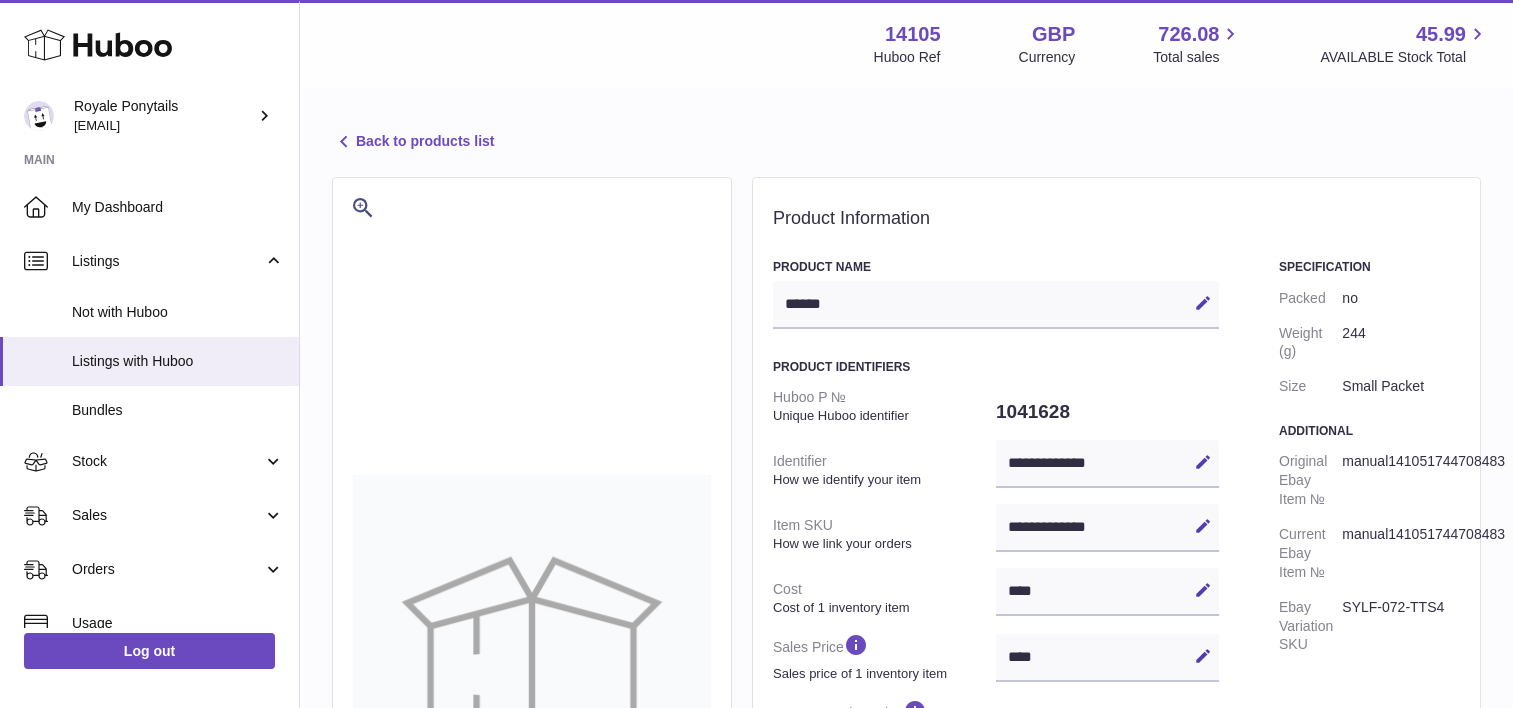 select 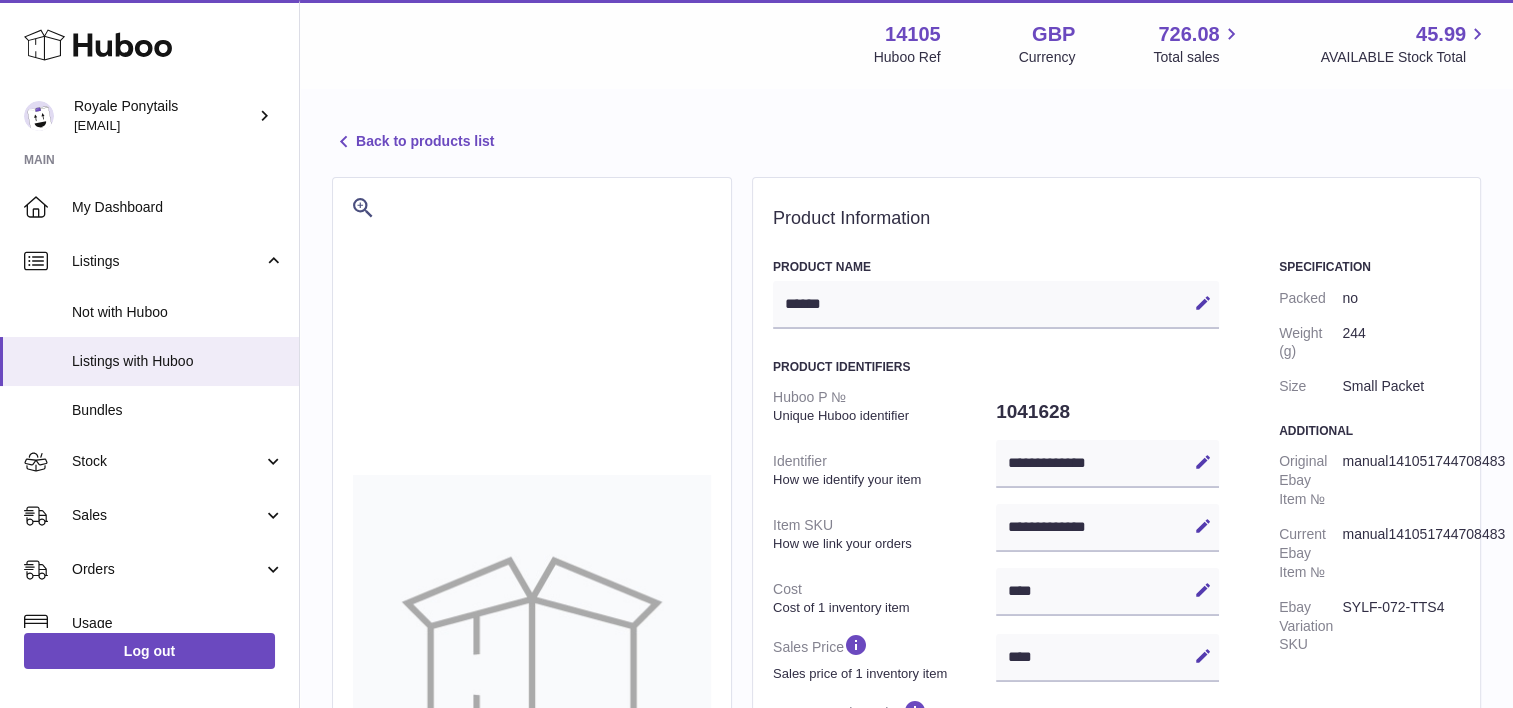 scroll, scrollTop: 0, scrollLeft: 0, axis: both 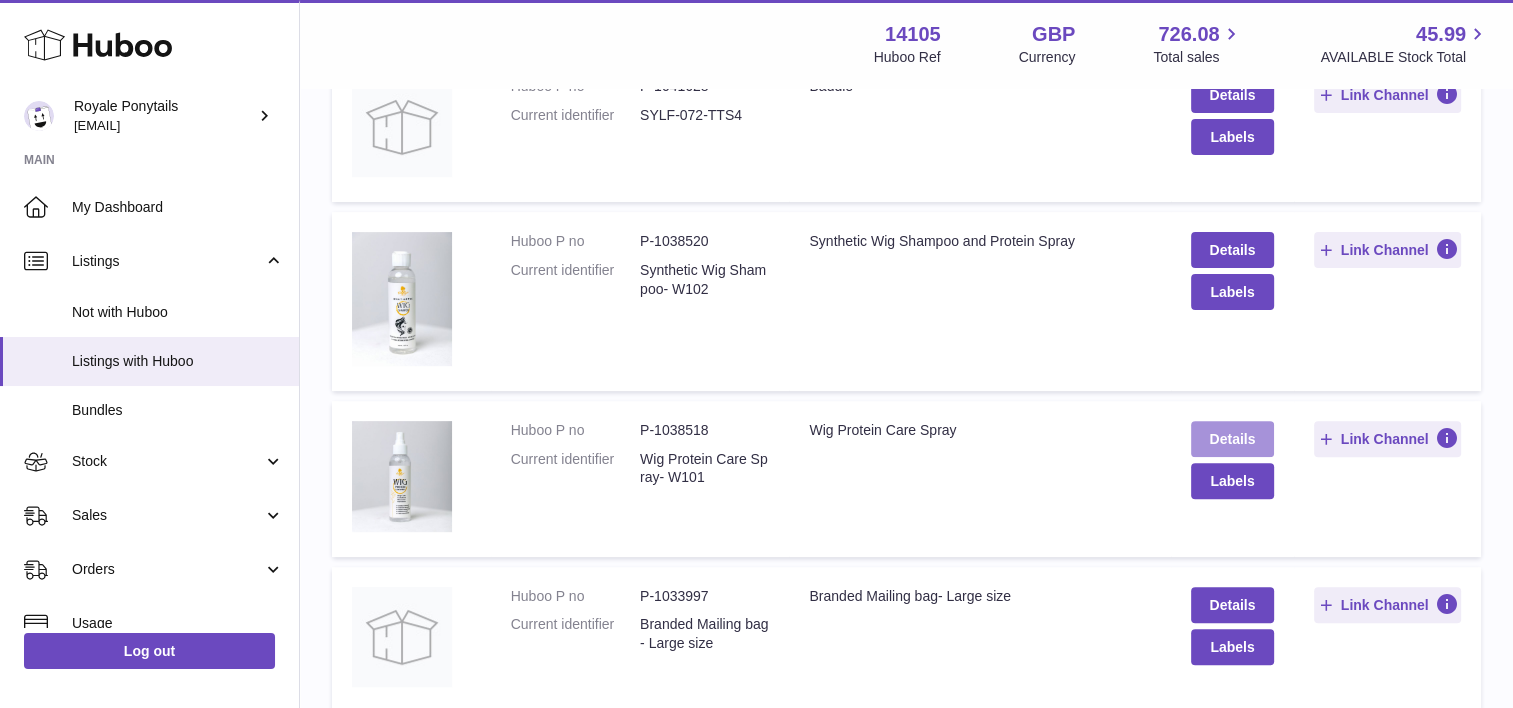 click on "Details" at bounding box center (1233, 439) 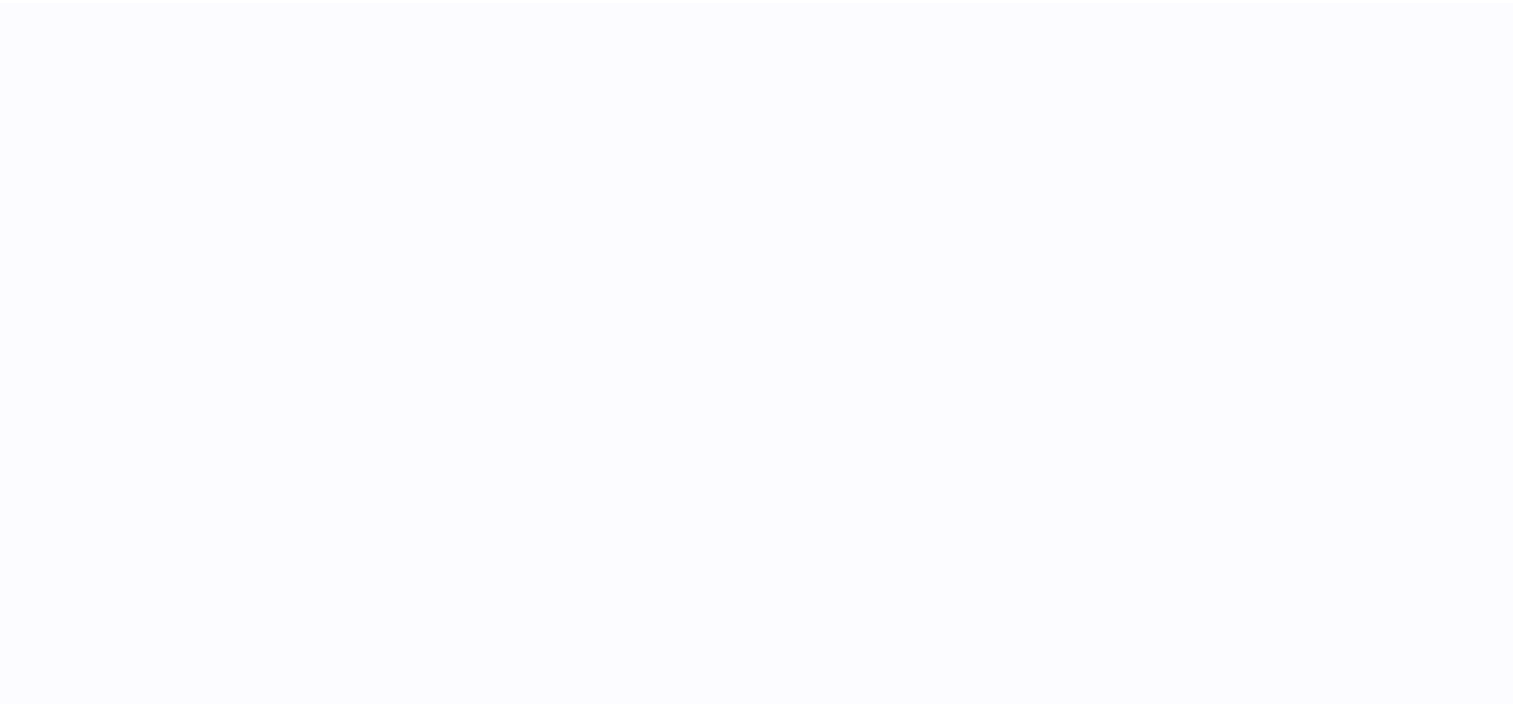 scroll, scrollTop: 0, scrollLeft: 0, axis: both 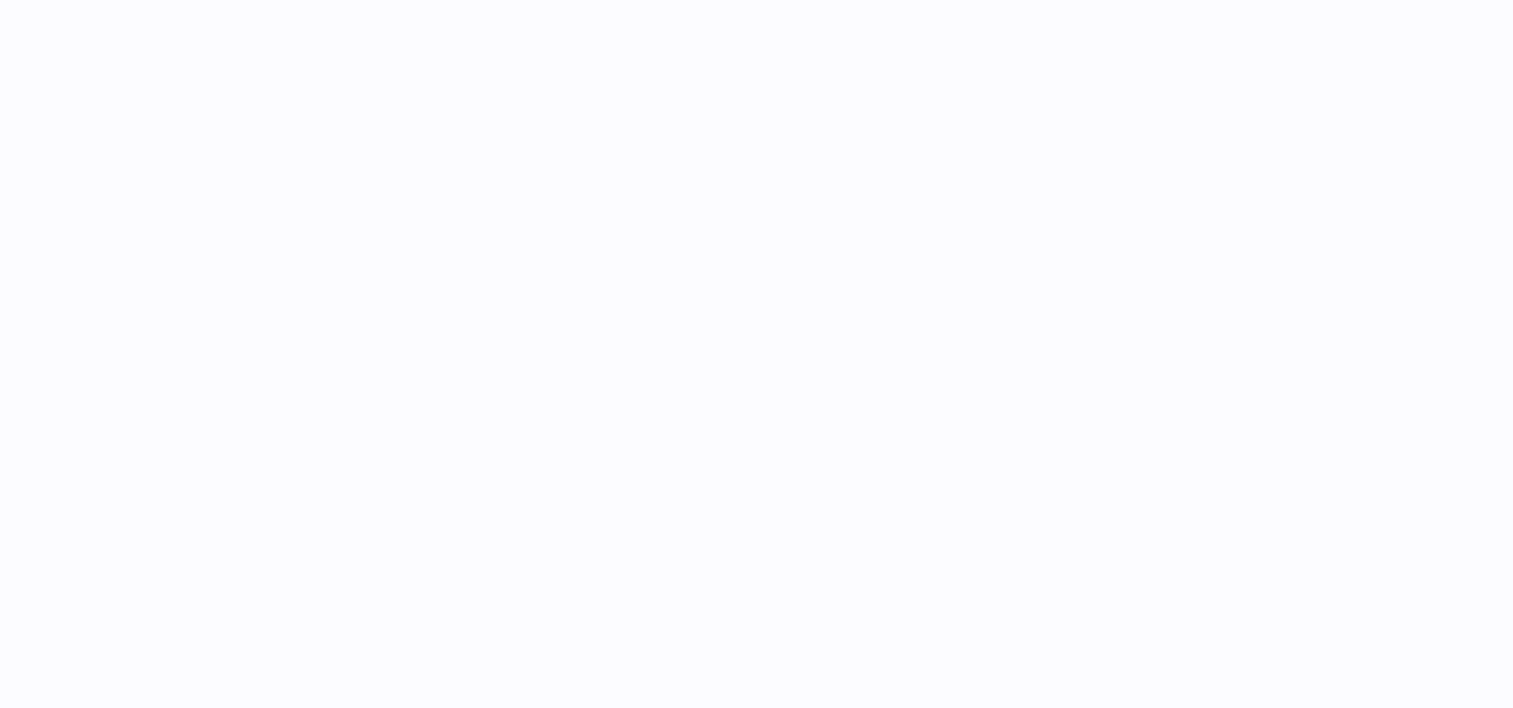 select on "***" 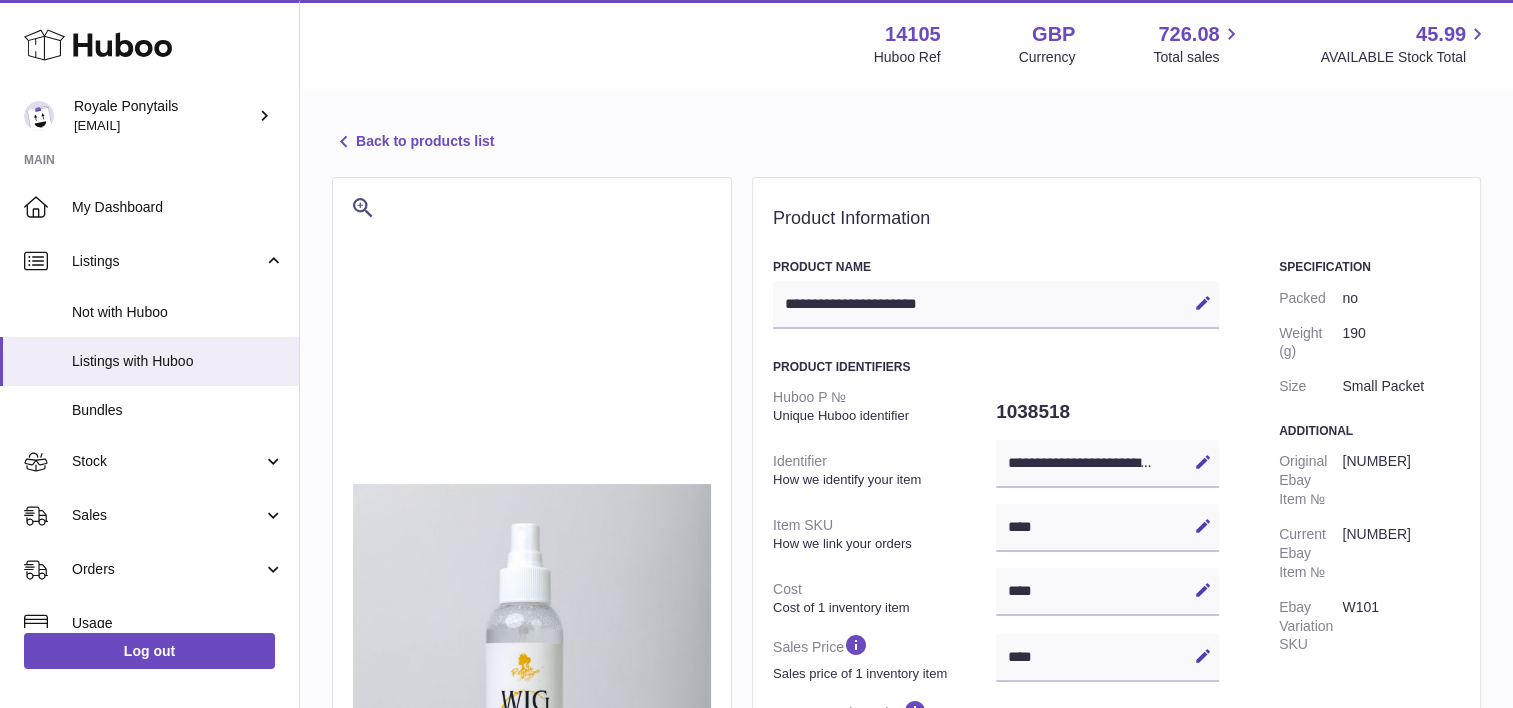 click on "Back to products list" at bounding box center [413, 142] 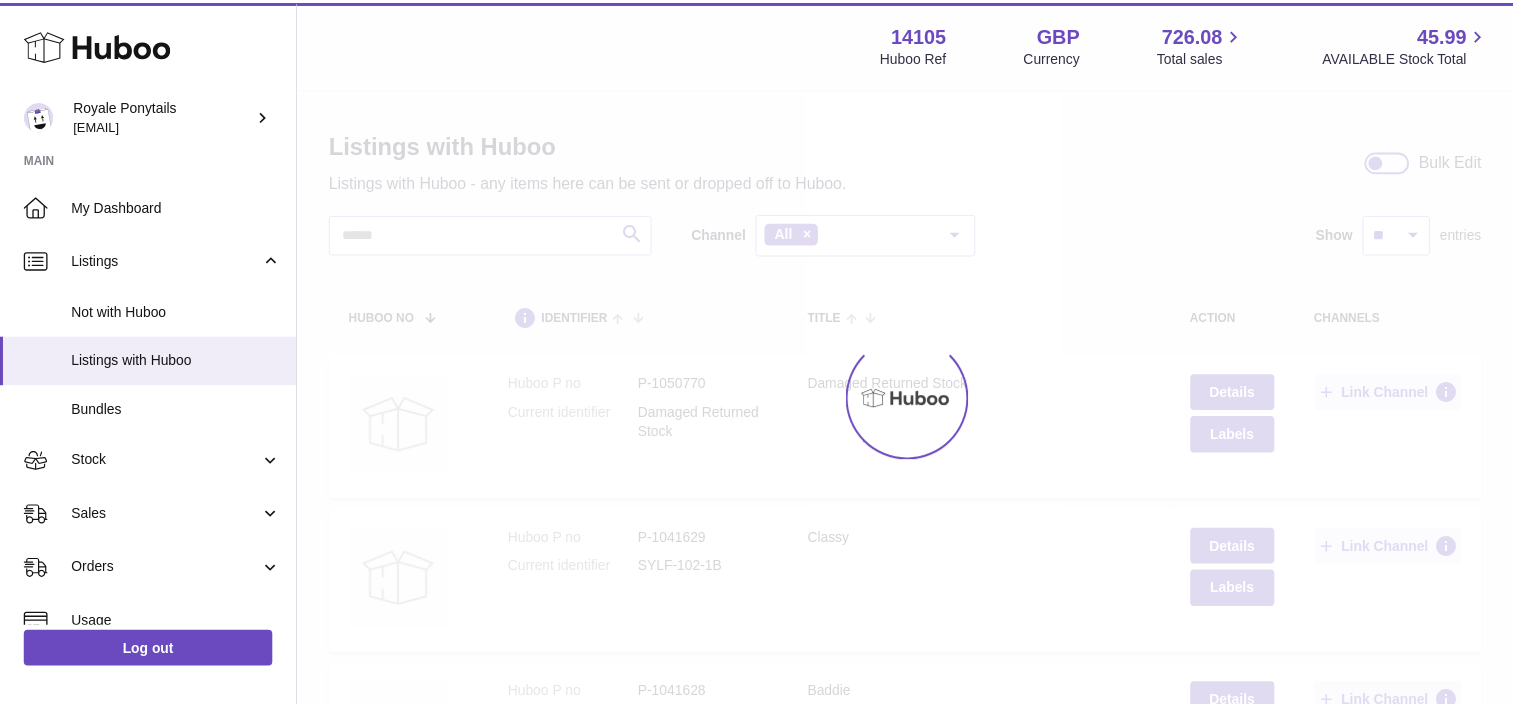 scroll, scrollTop: 0, scrollLeft: 0, axis: both 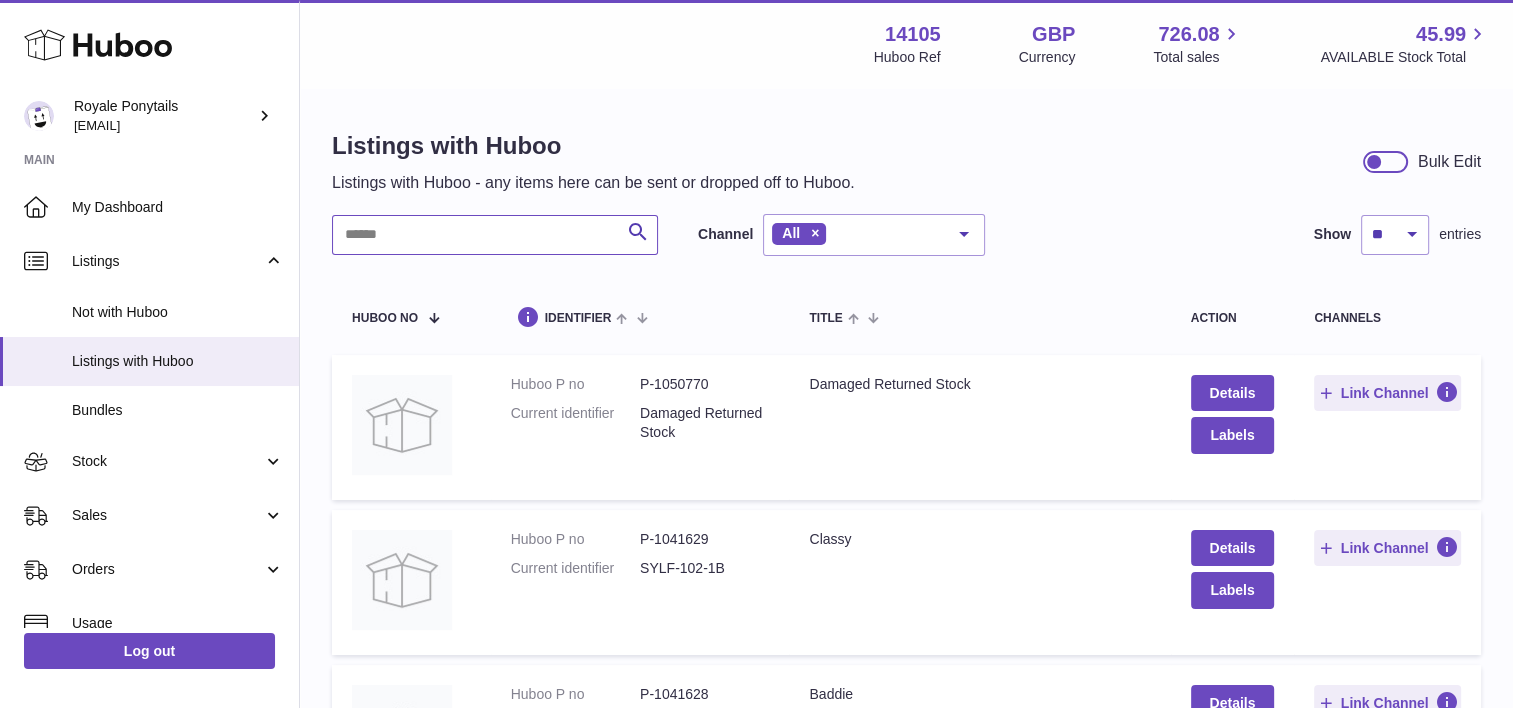 click at bounding box center (495, 235) 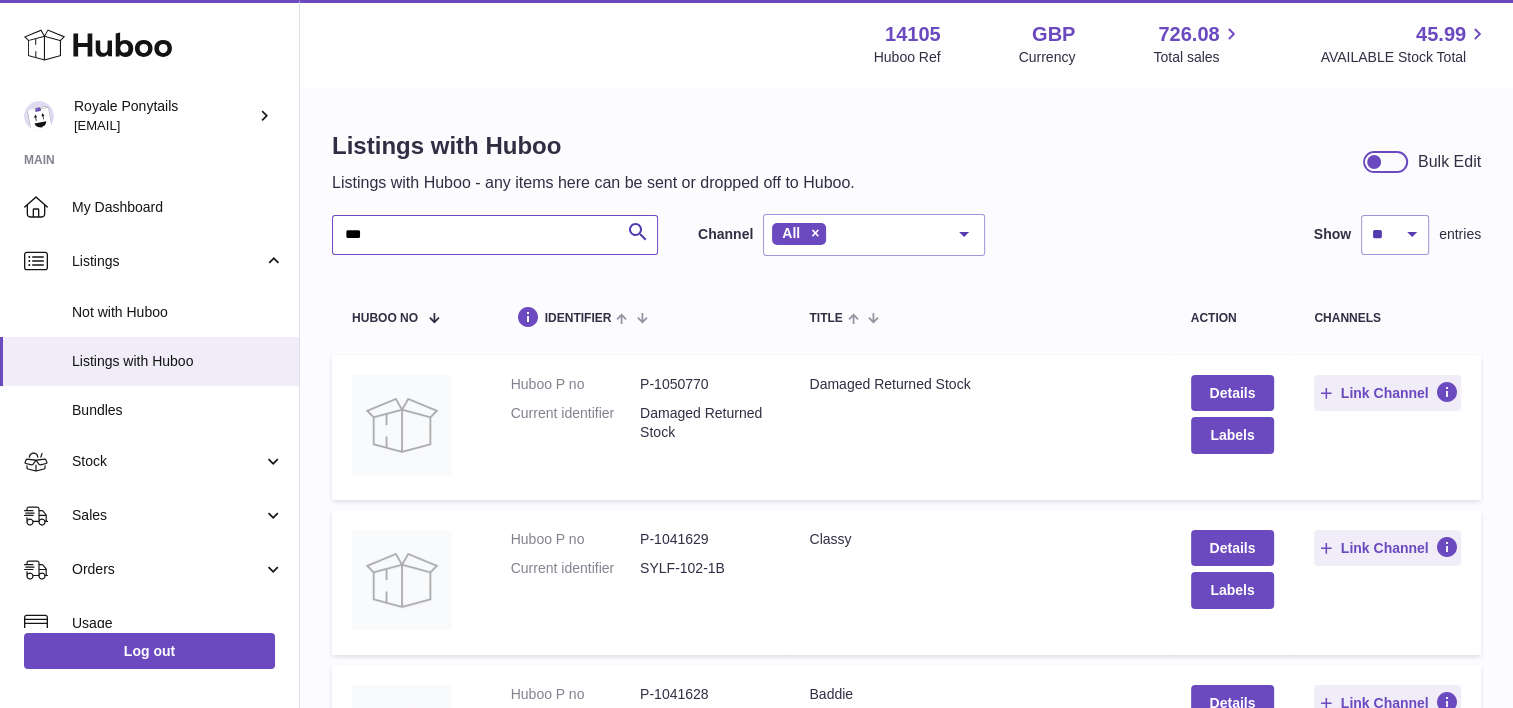 type on "***" 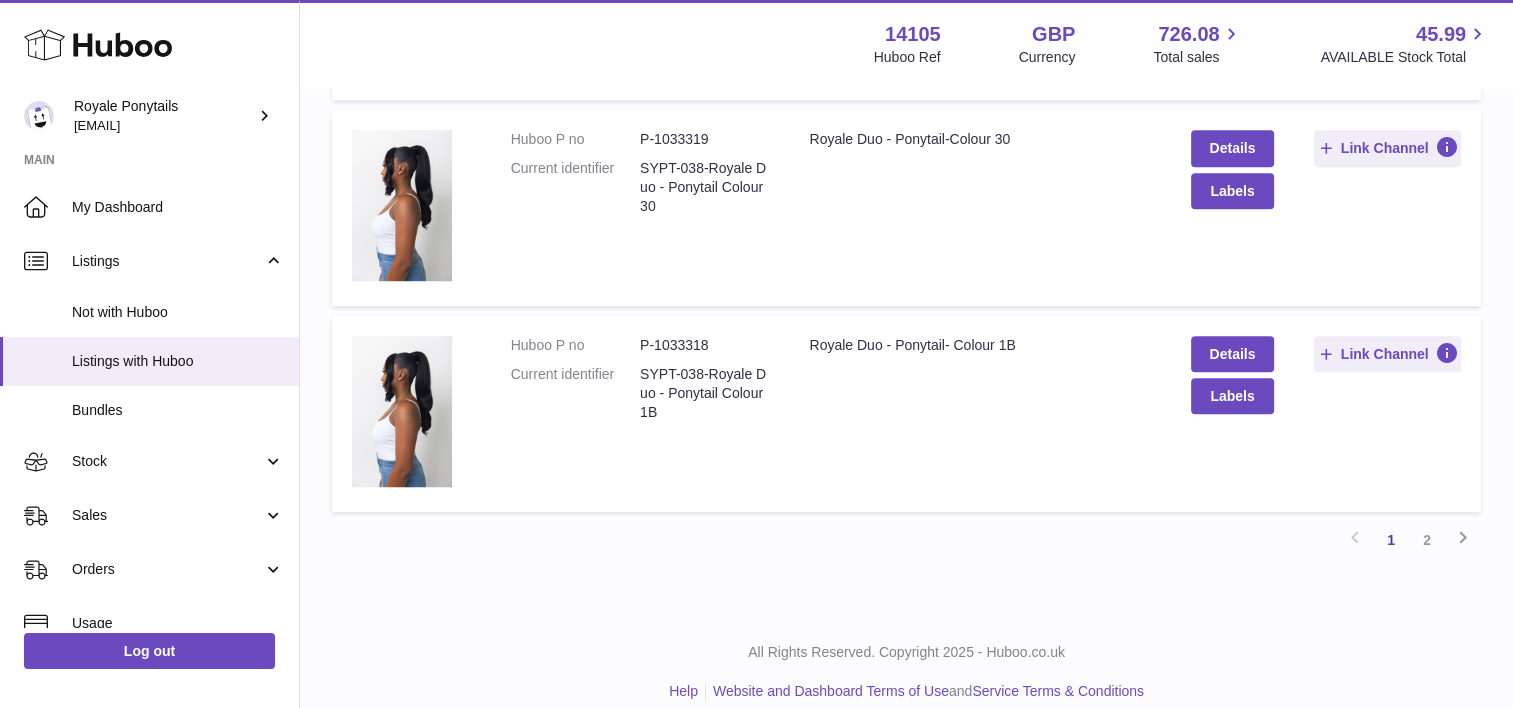 scroll, scrollTop: 1484, scrollLeft: 0, axis: vertical 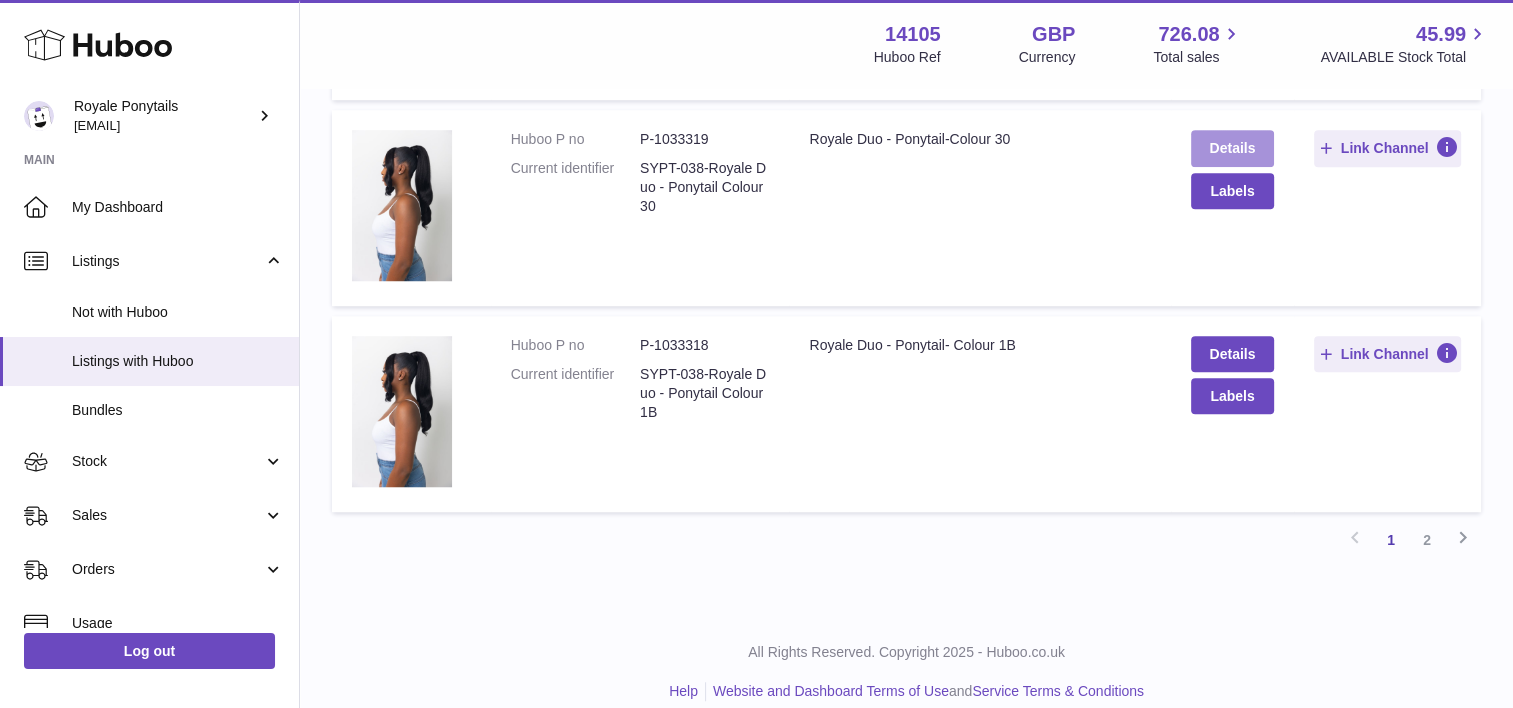 click on "Details" at bounding box center [1233, 148] 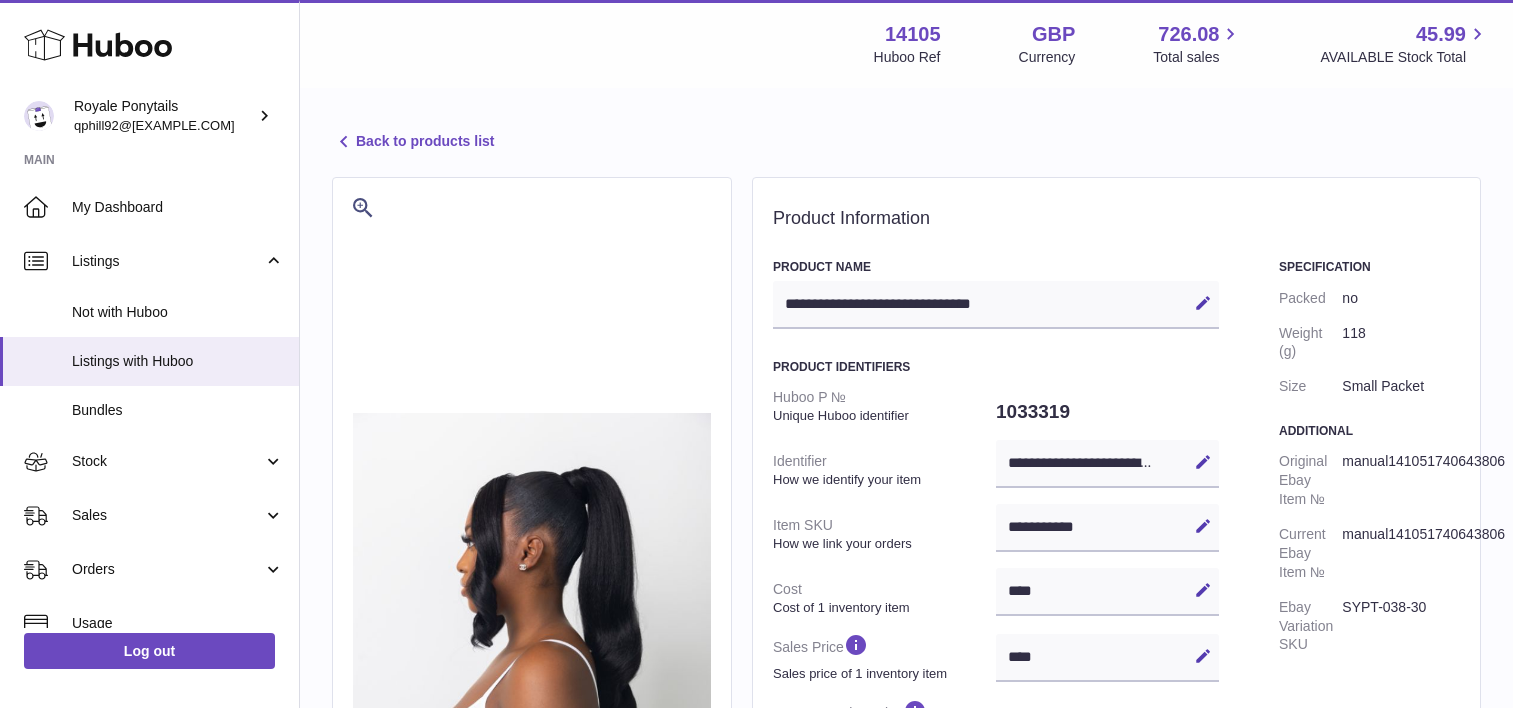 select on "***" 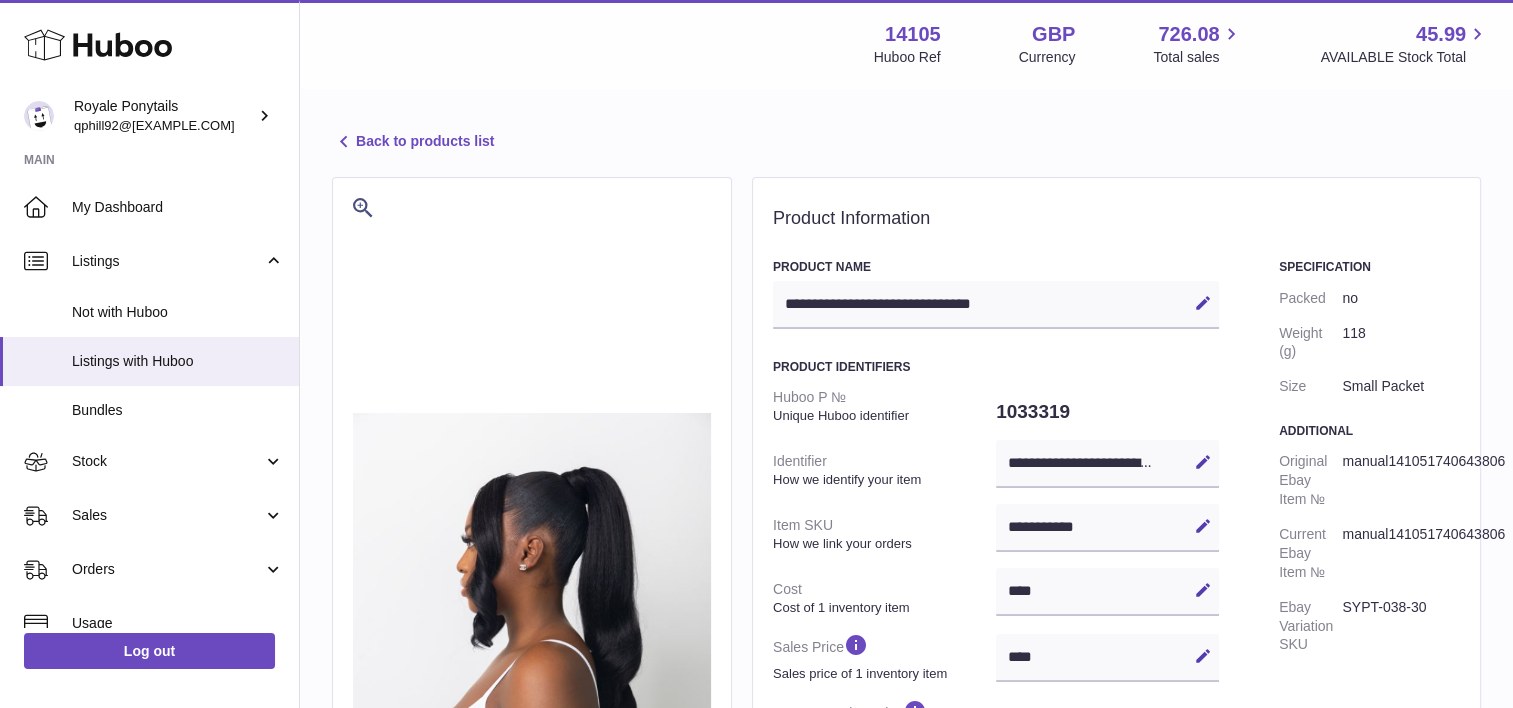 scroll, scrollTop: 0, scrollLeft: 0, axis: both 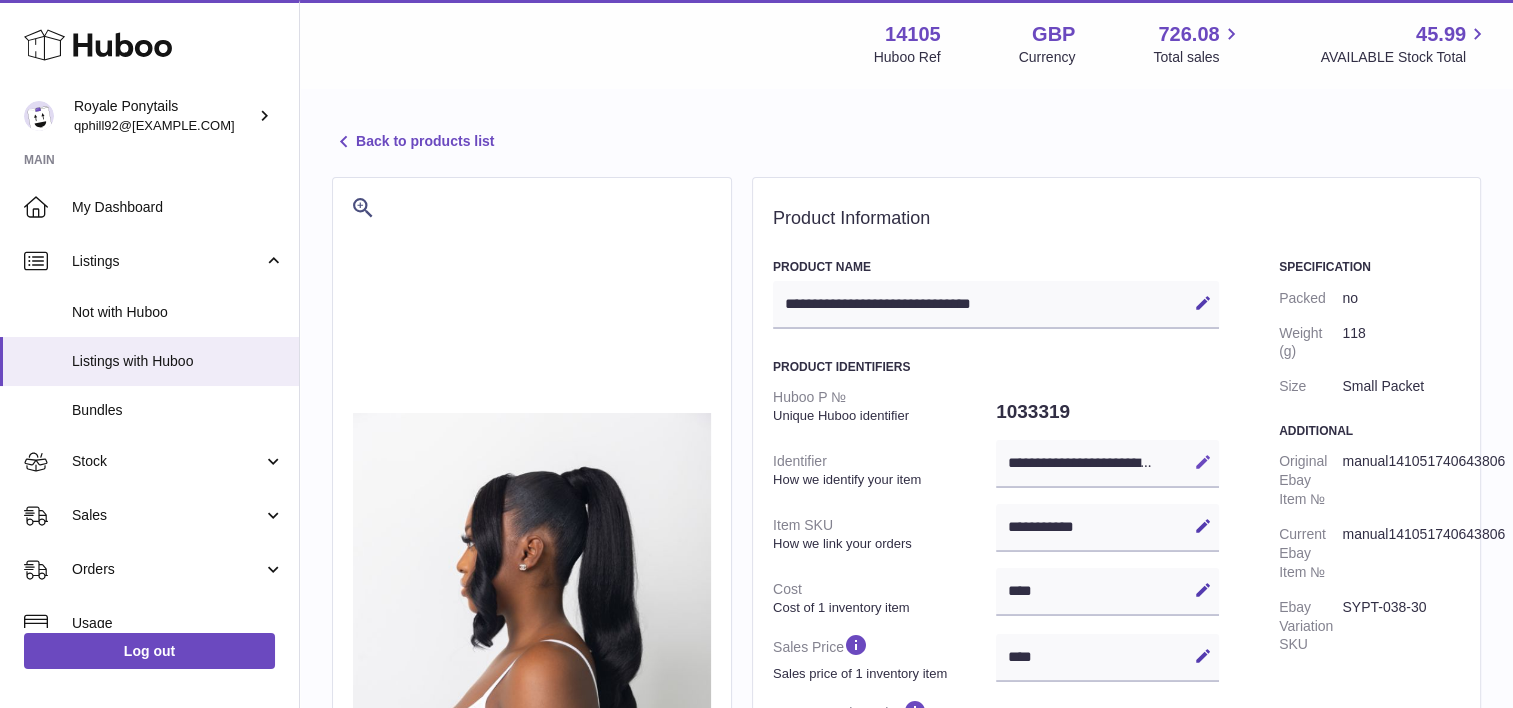 click at bounding box center [1203, 462] 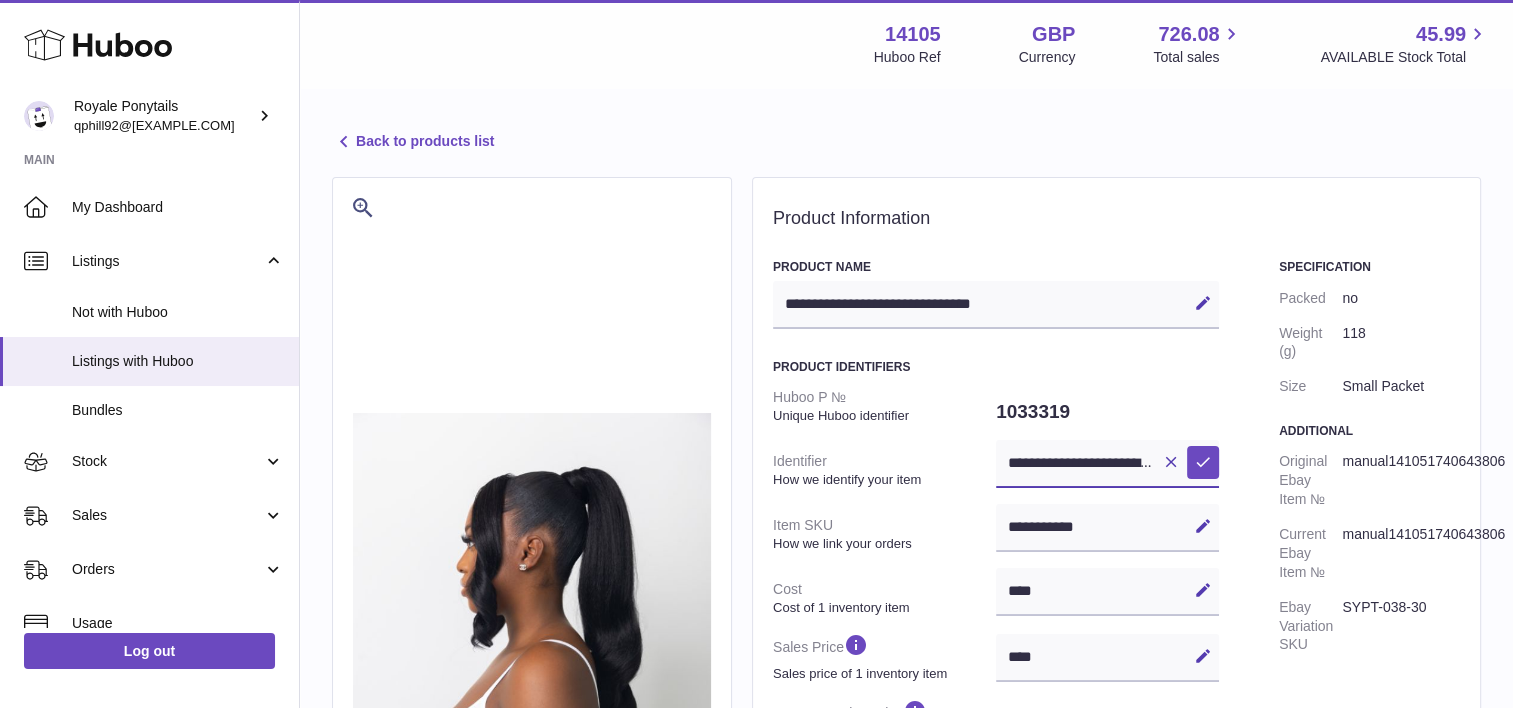 scroll, scrollTop: 0, scrollLeft: 140, axis: horizontal 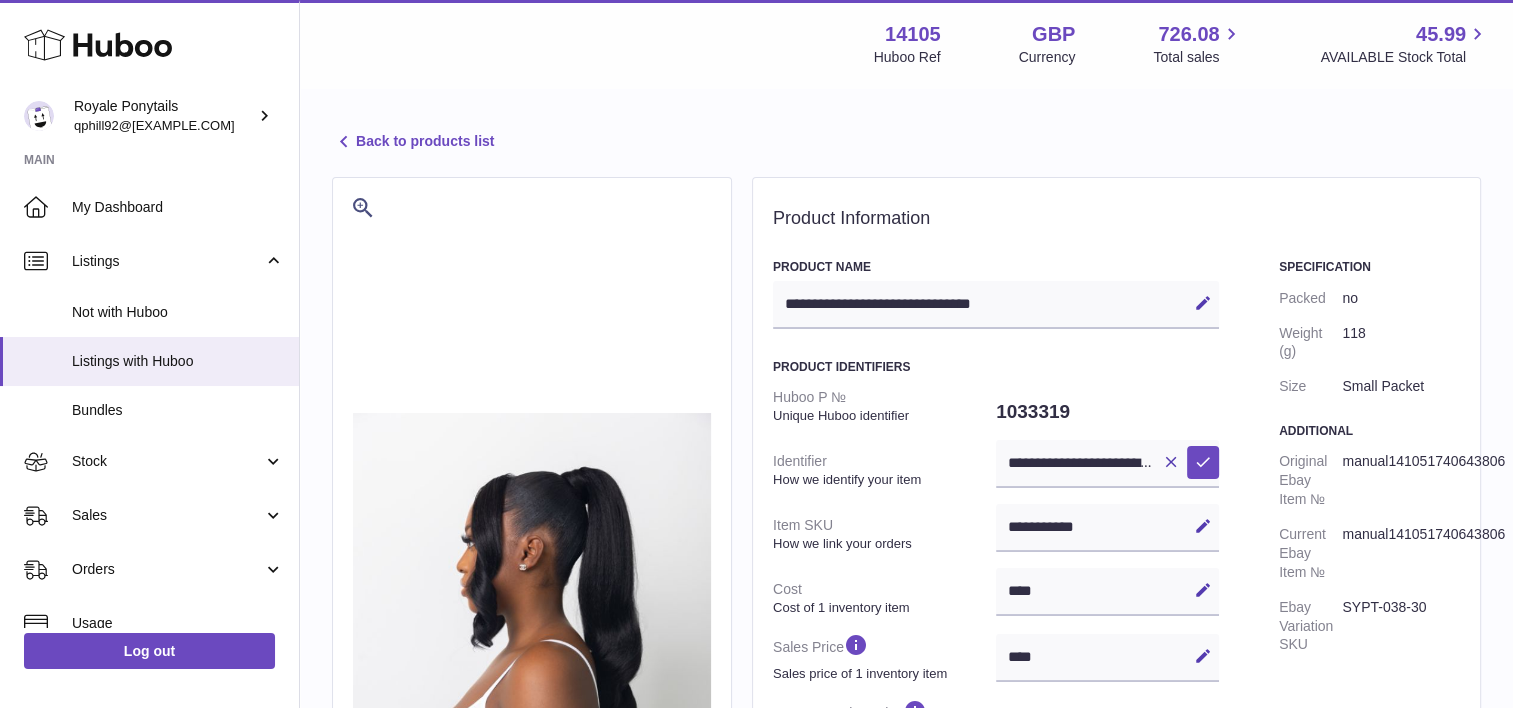 click on "Back to products list" at bounding box center [413, 142] 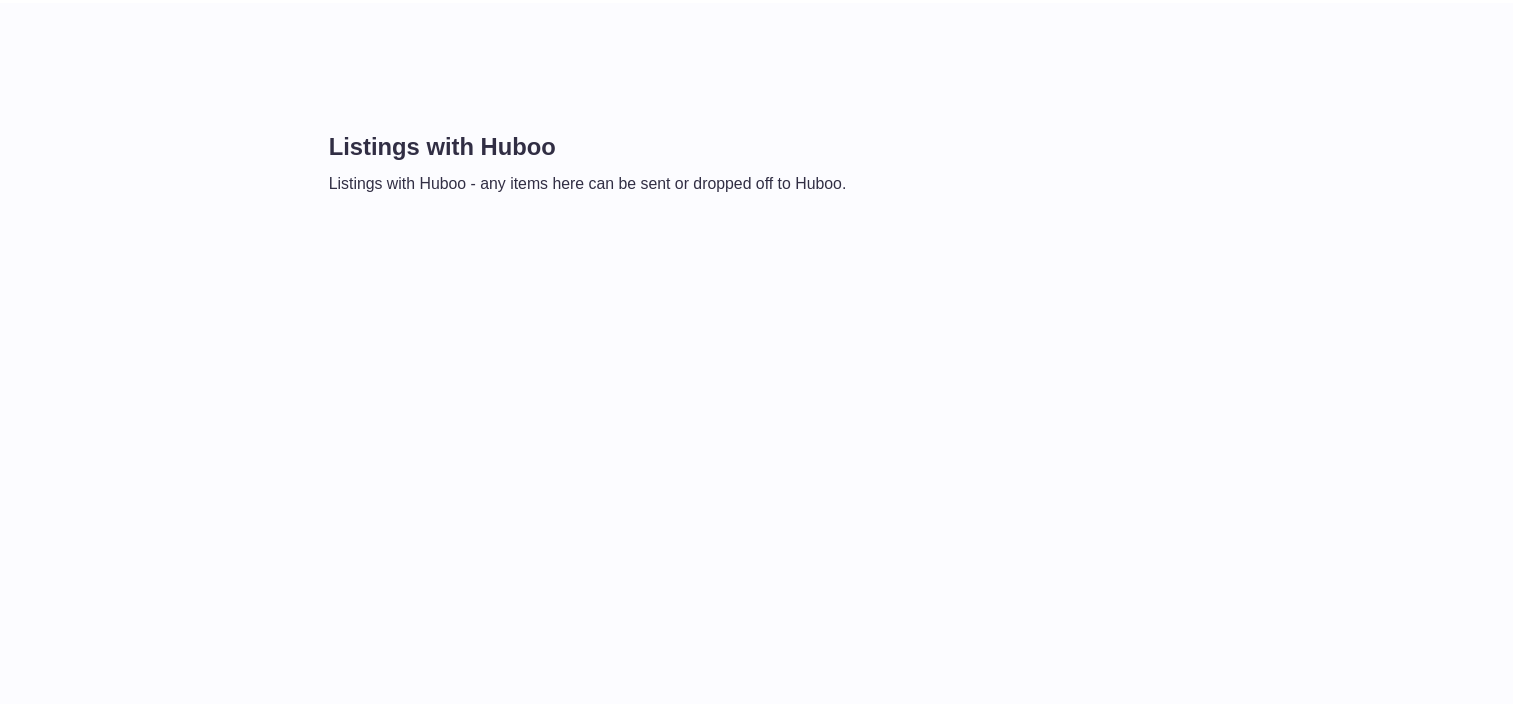 scroll, scrollTop: 0, scrollLeft: 0, axis: both 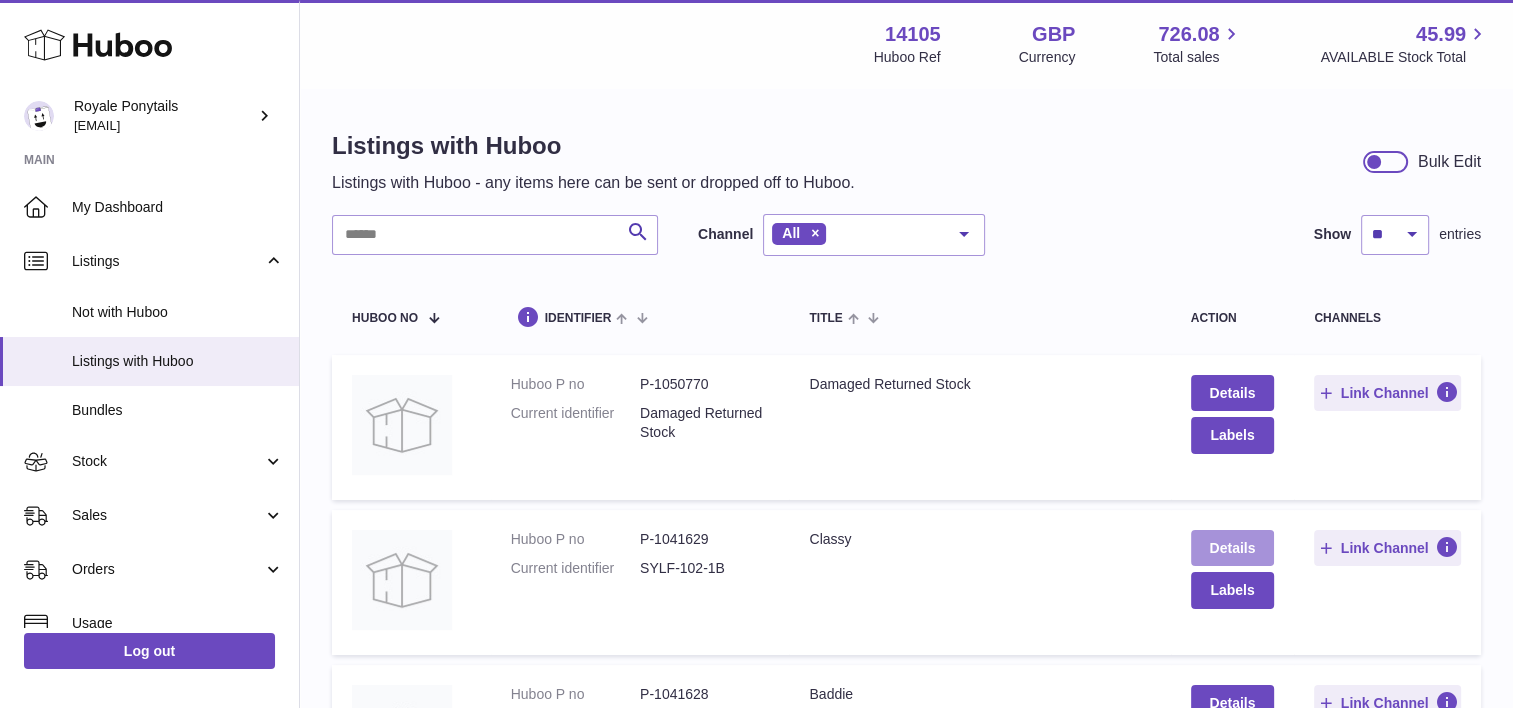 click on "Details" at bounding box center (1233, 548) 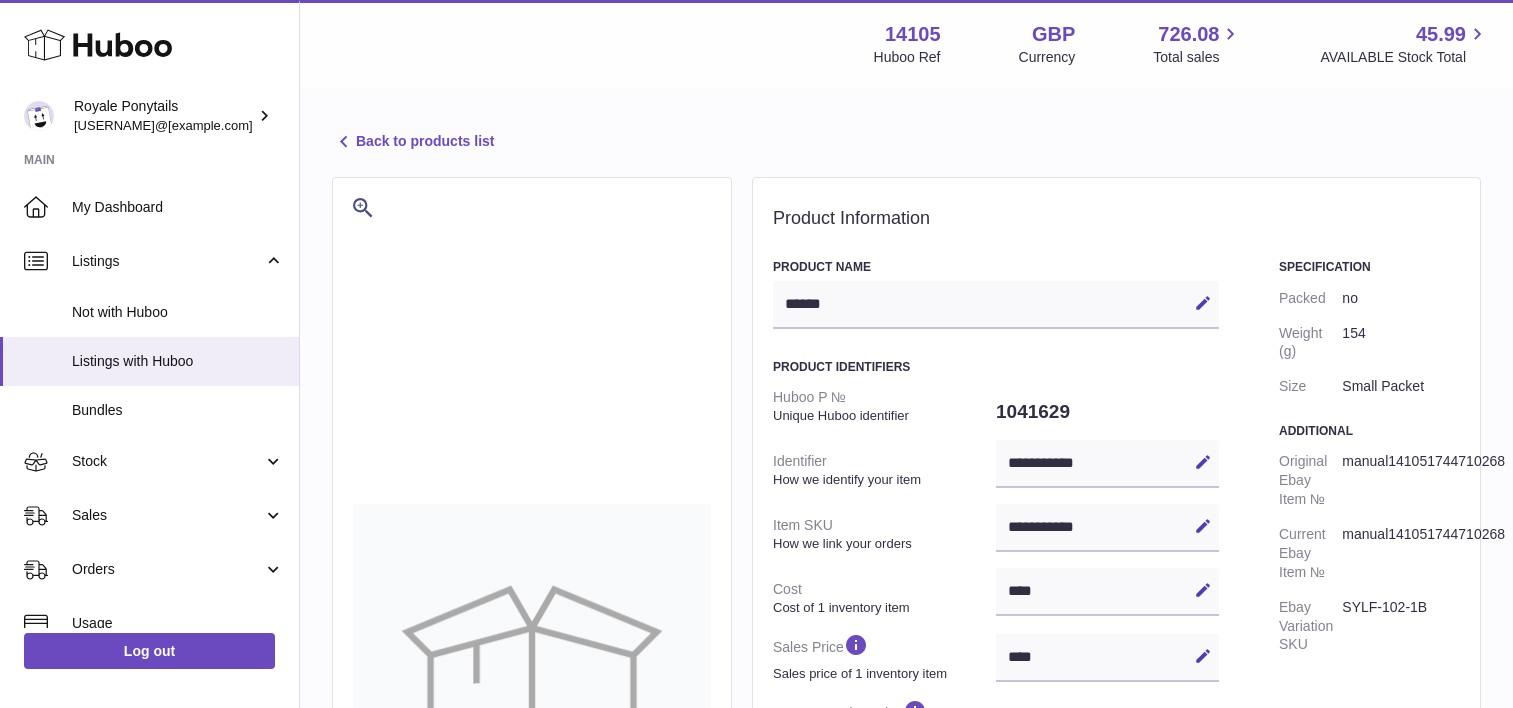 select 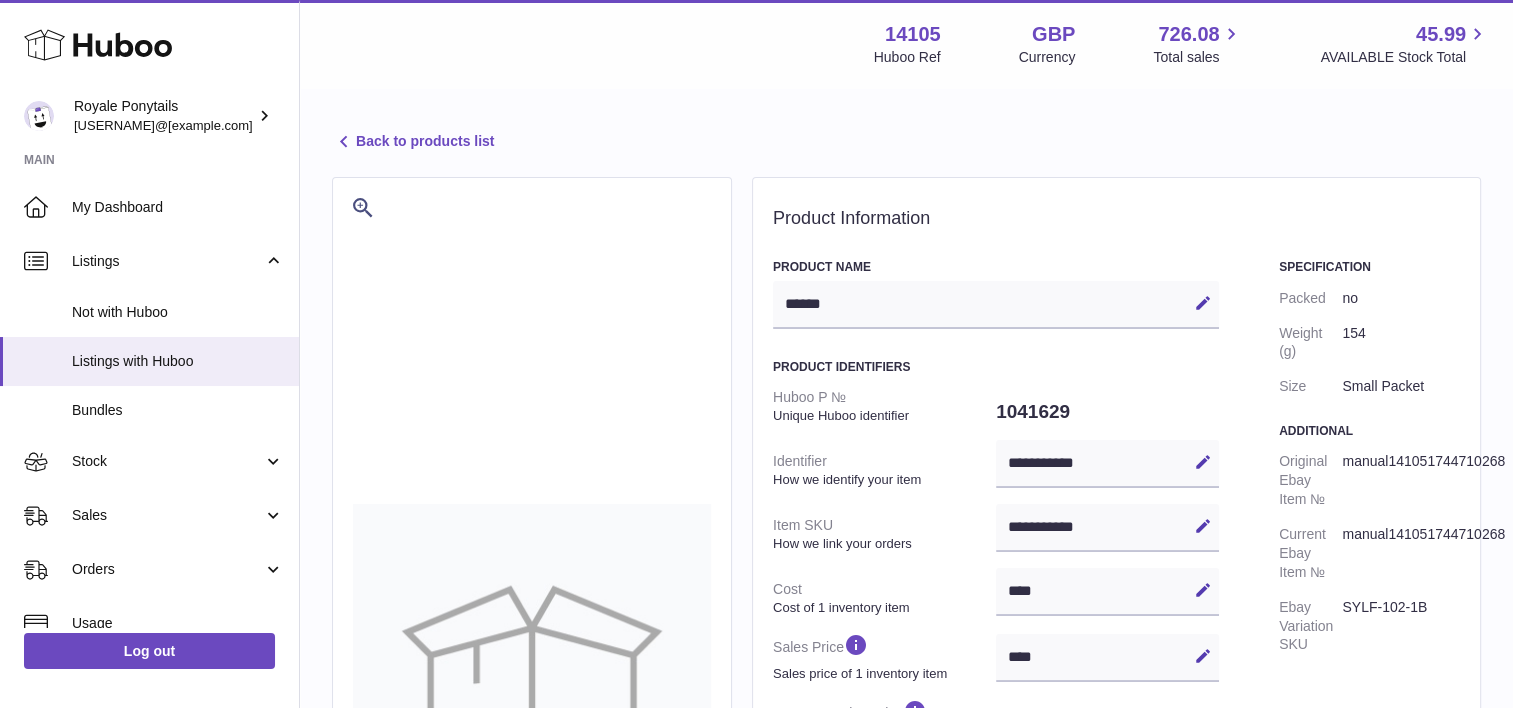 scroll, scrollTop: 0, scrollLeft: 0, axis: both 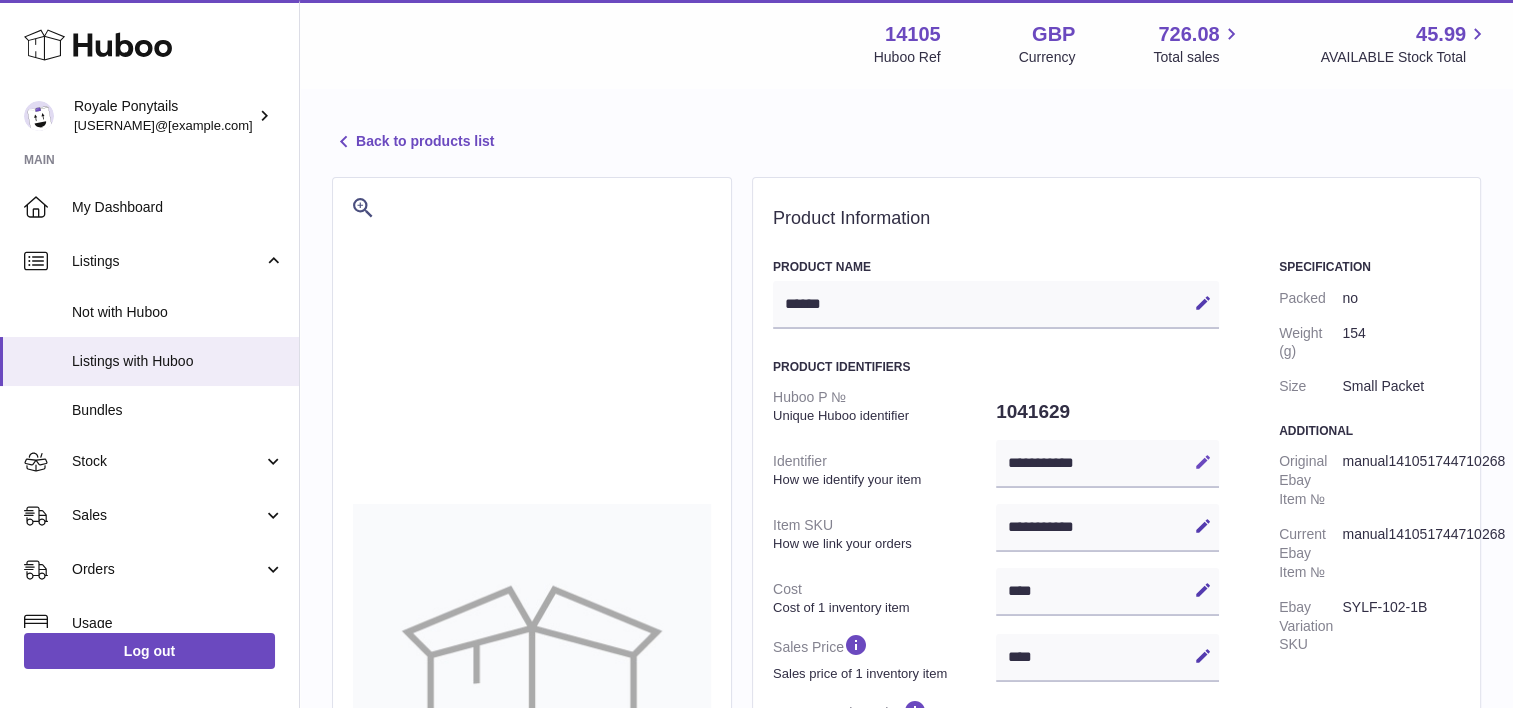 click at bounding box center (1203, 462) 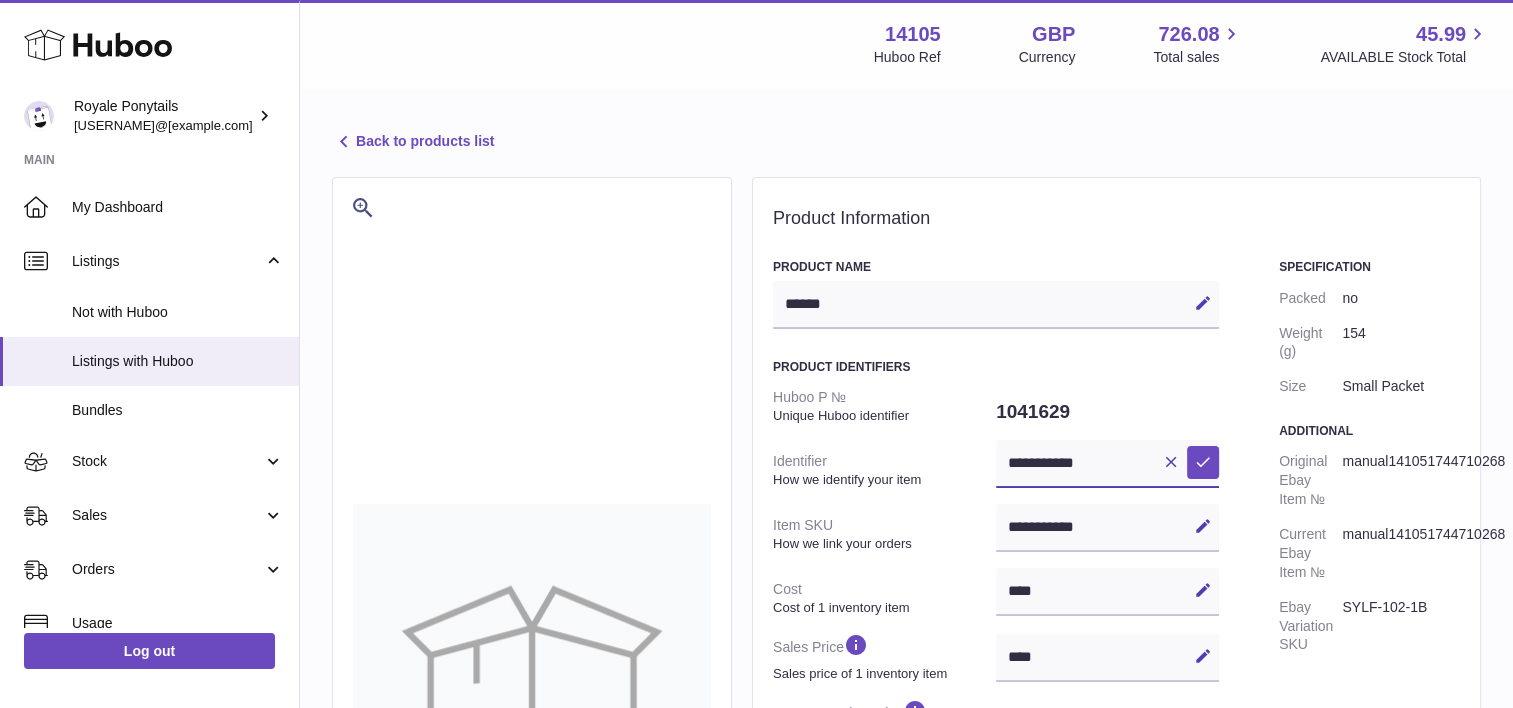 click on "**********" at bounding box center (1107, 464) 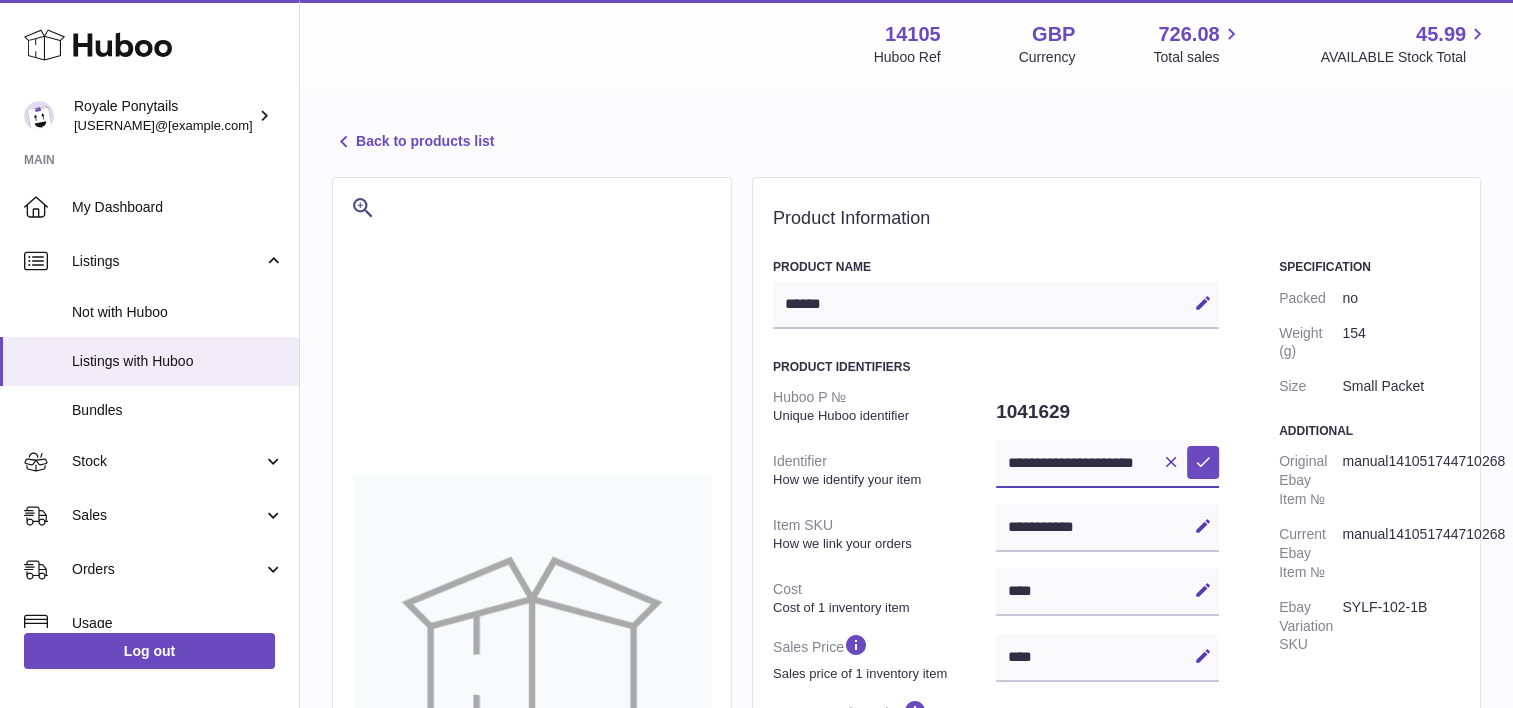 scroll, scrollTop: 0, scrollLeft: 6, axis: horizontal 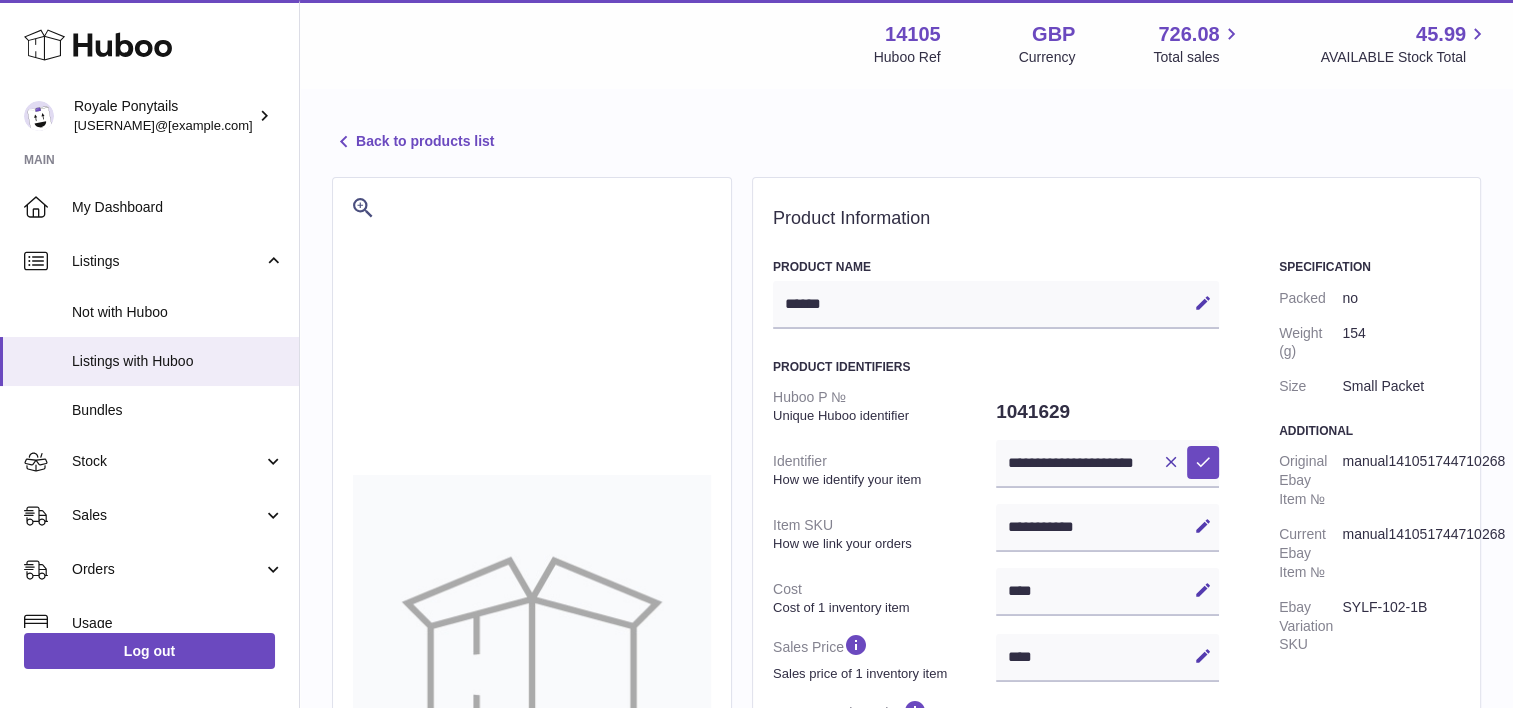 click on "**********" at bounding box center (906, 680) 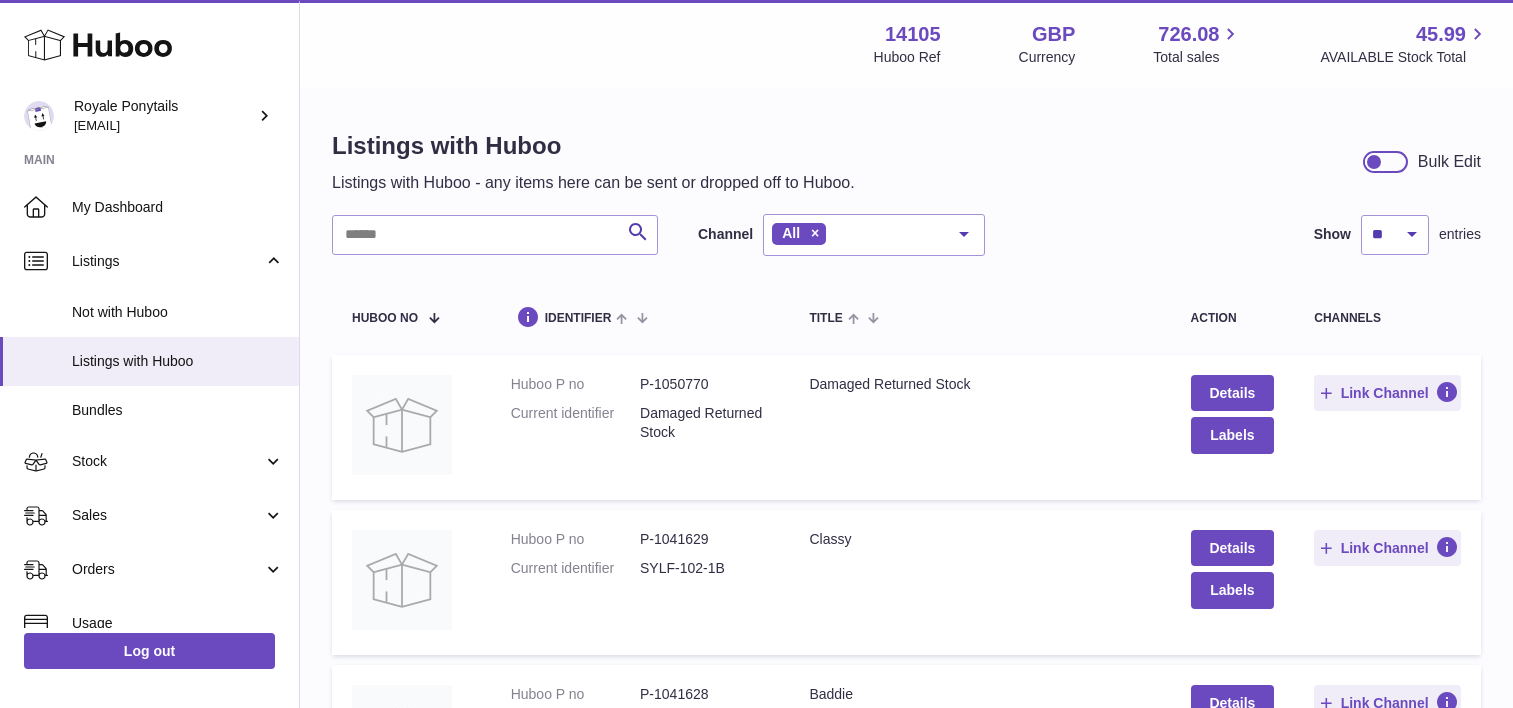 scroll, scrollTop: 0, scrollLeft: 0, axis: both 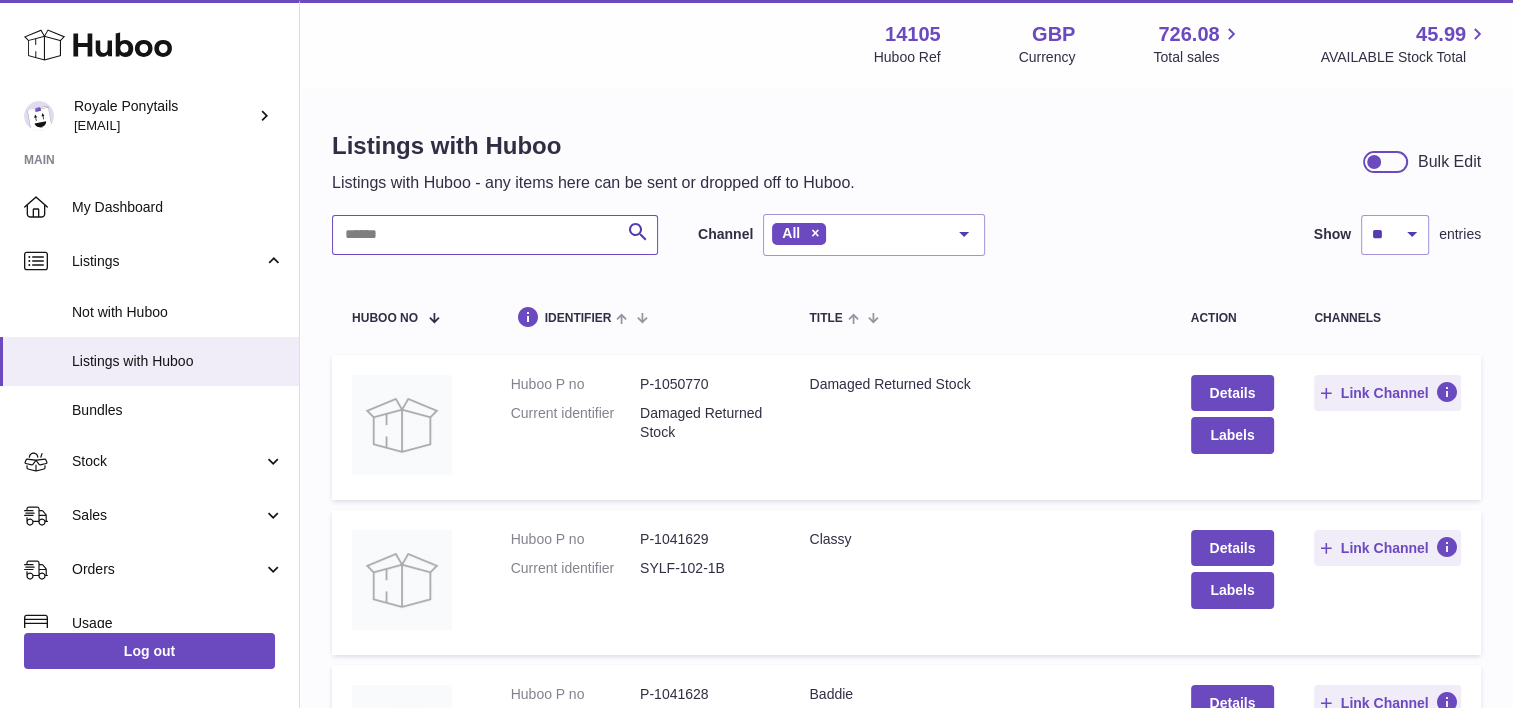 click at bounding box center (495, 235) 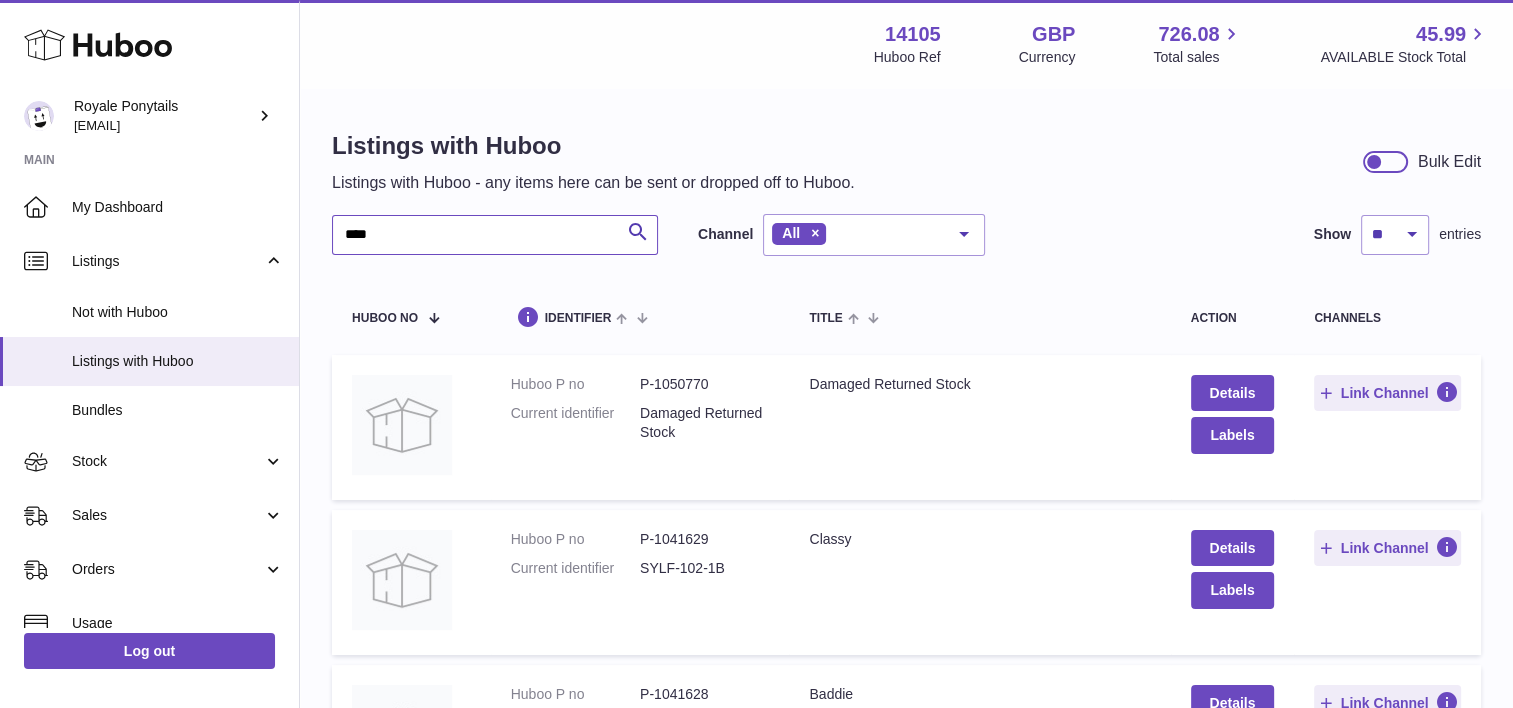 type on "****" 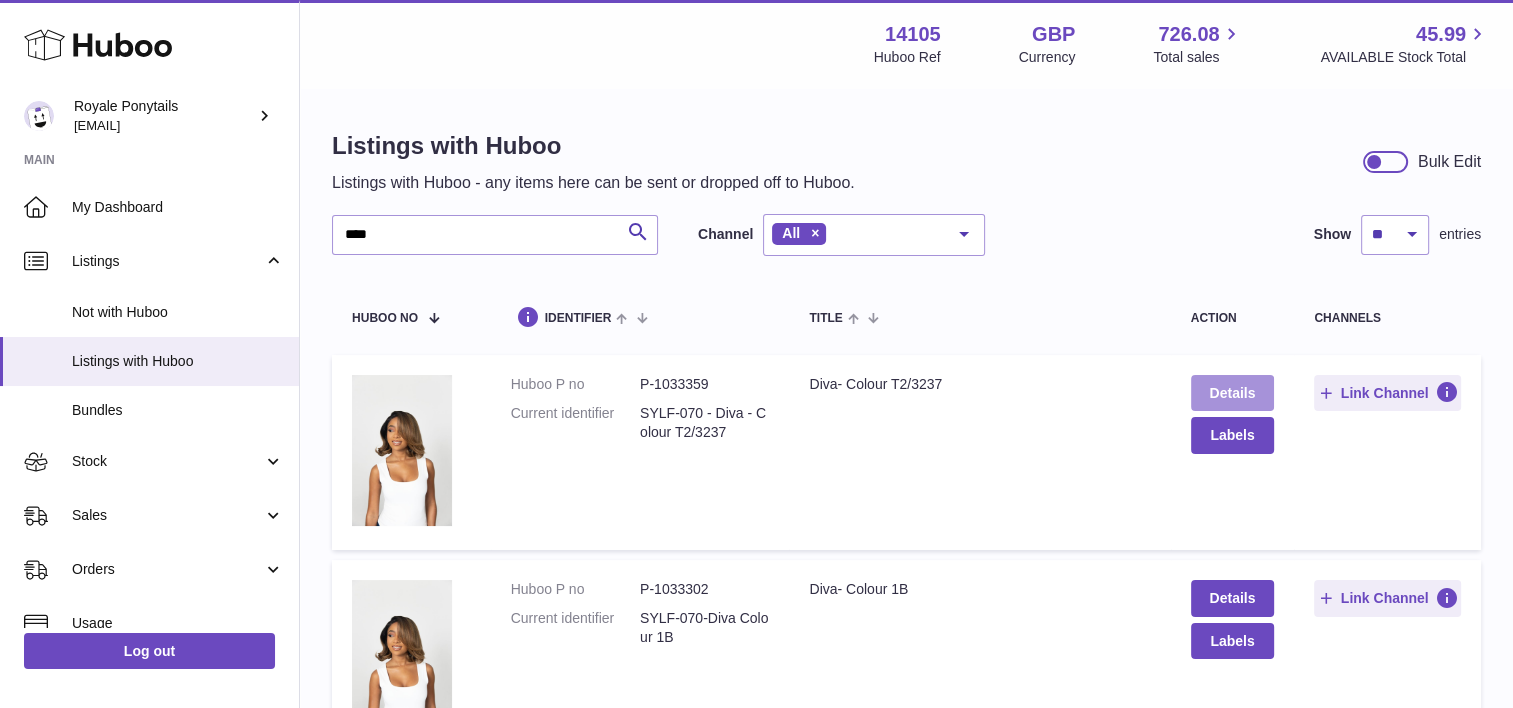 click on "Details" at bounding box center [1233, 393] 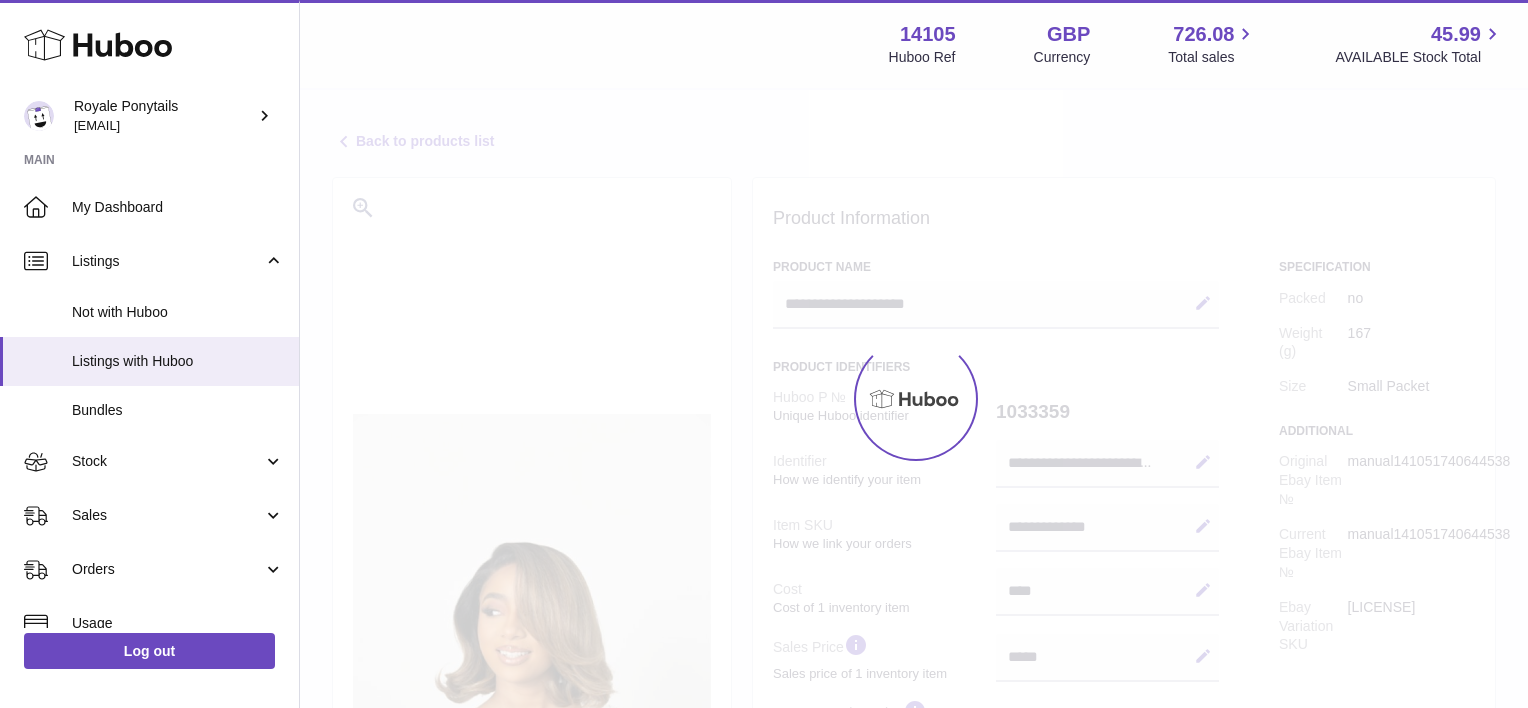 select on "***" 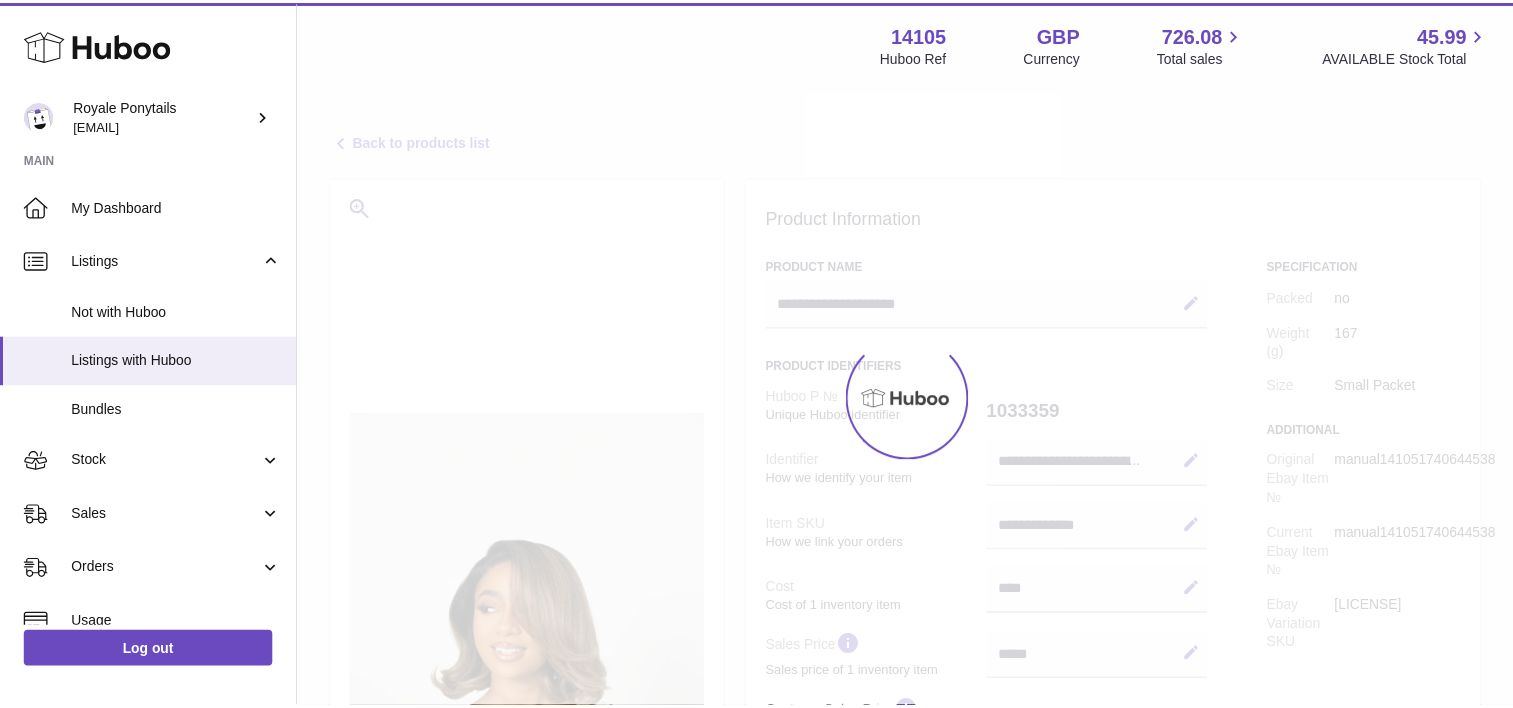 scroll, scrollTop: 0, scrollLeft: 0, axis: both 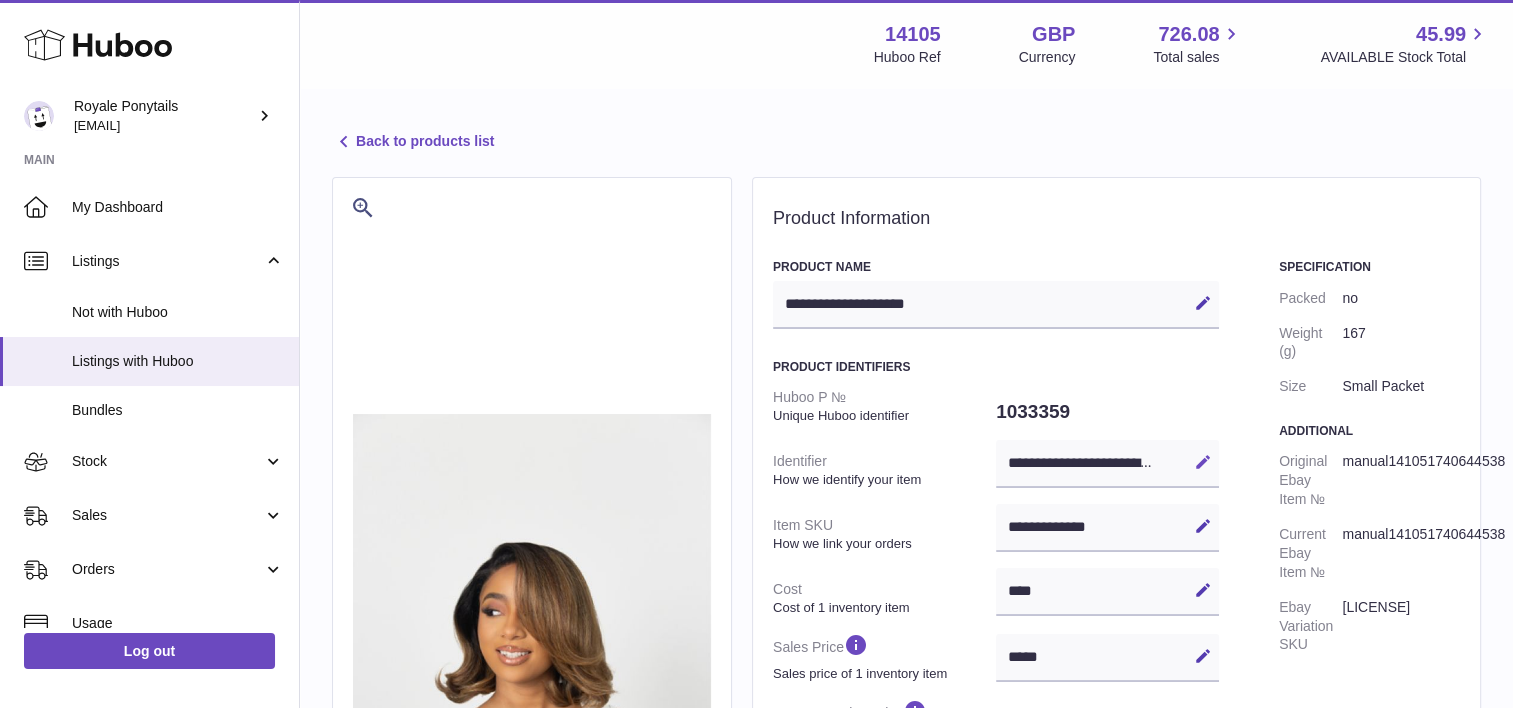 click on "Edit" at bounding box center (1203, 462) 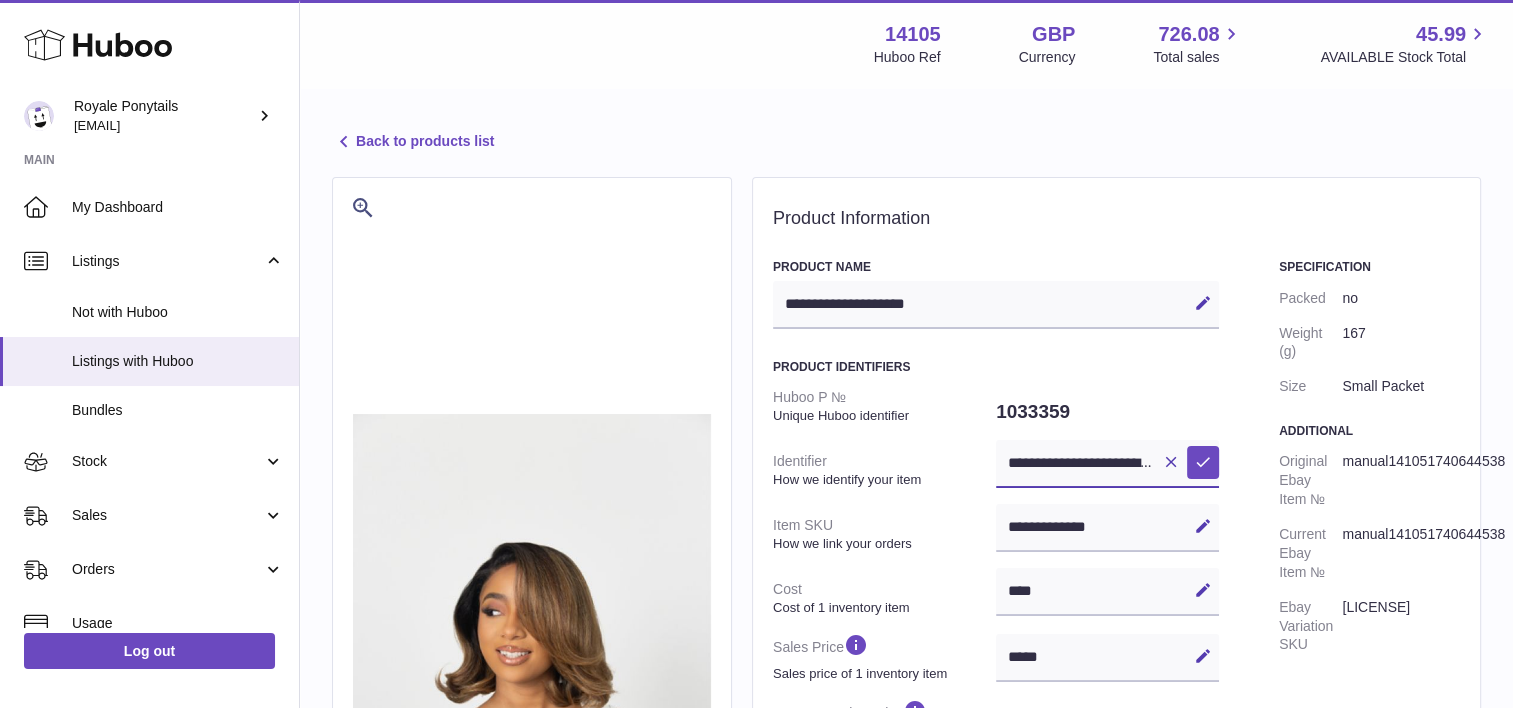 scroll, scrollTop: 0, scrollLeft: 80, axis: horizontal 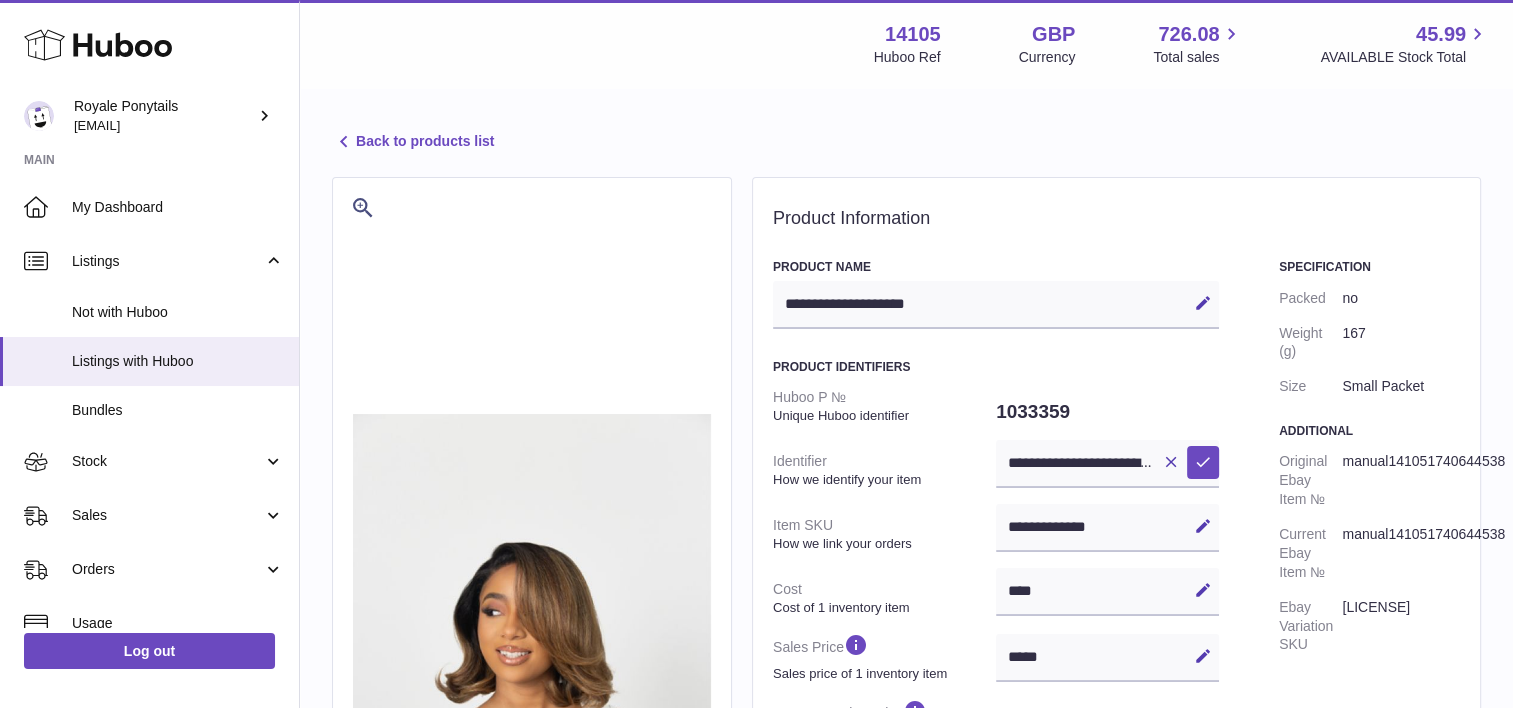 click on "Back to products list" at bounding box center (413, 142) 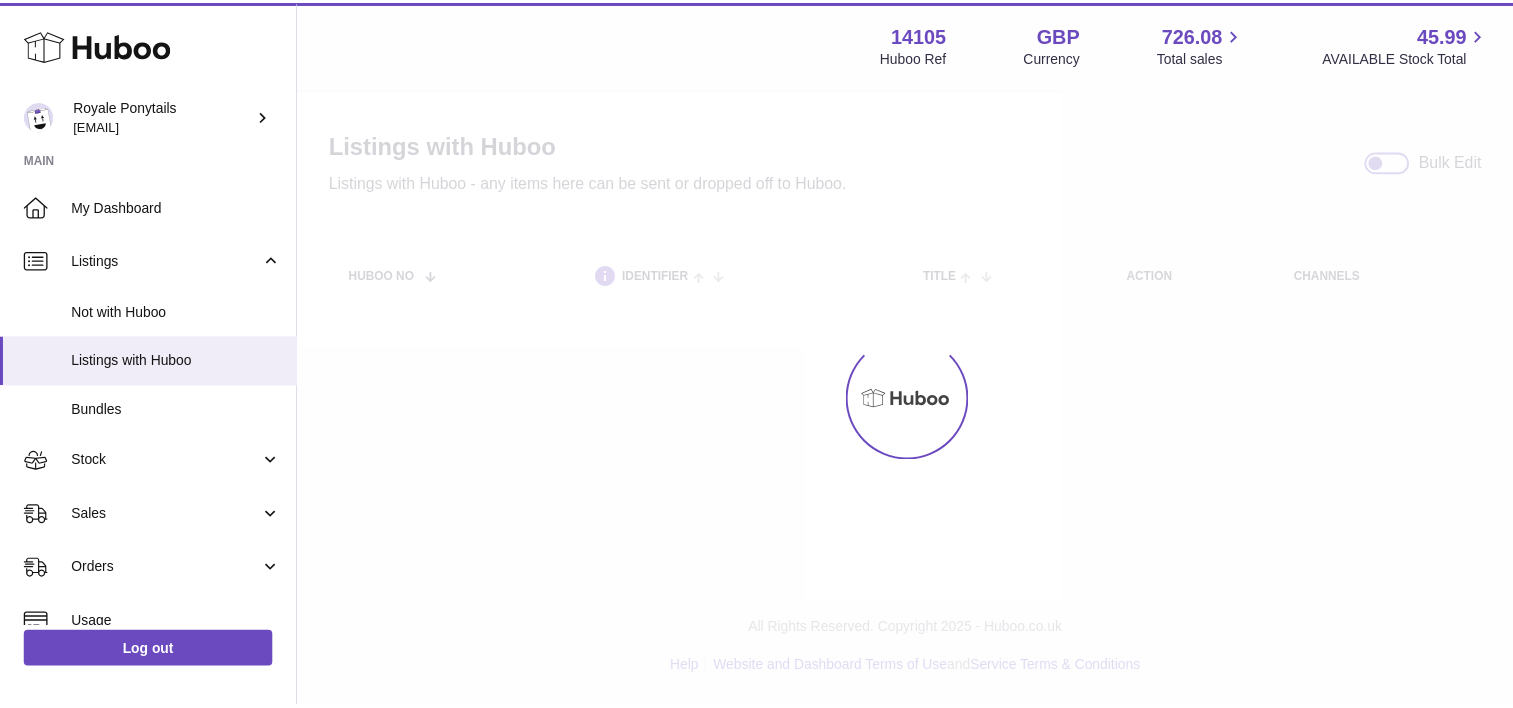 scroll, scrollTop: 0, scrollLeft: 0, axis: both 